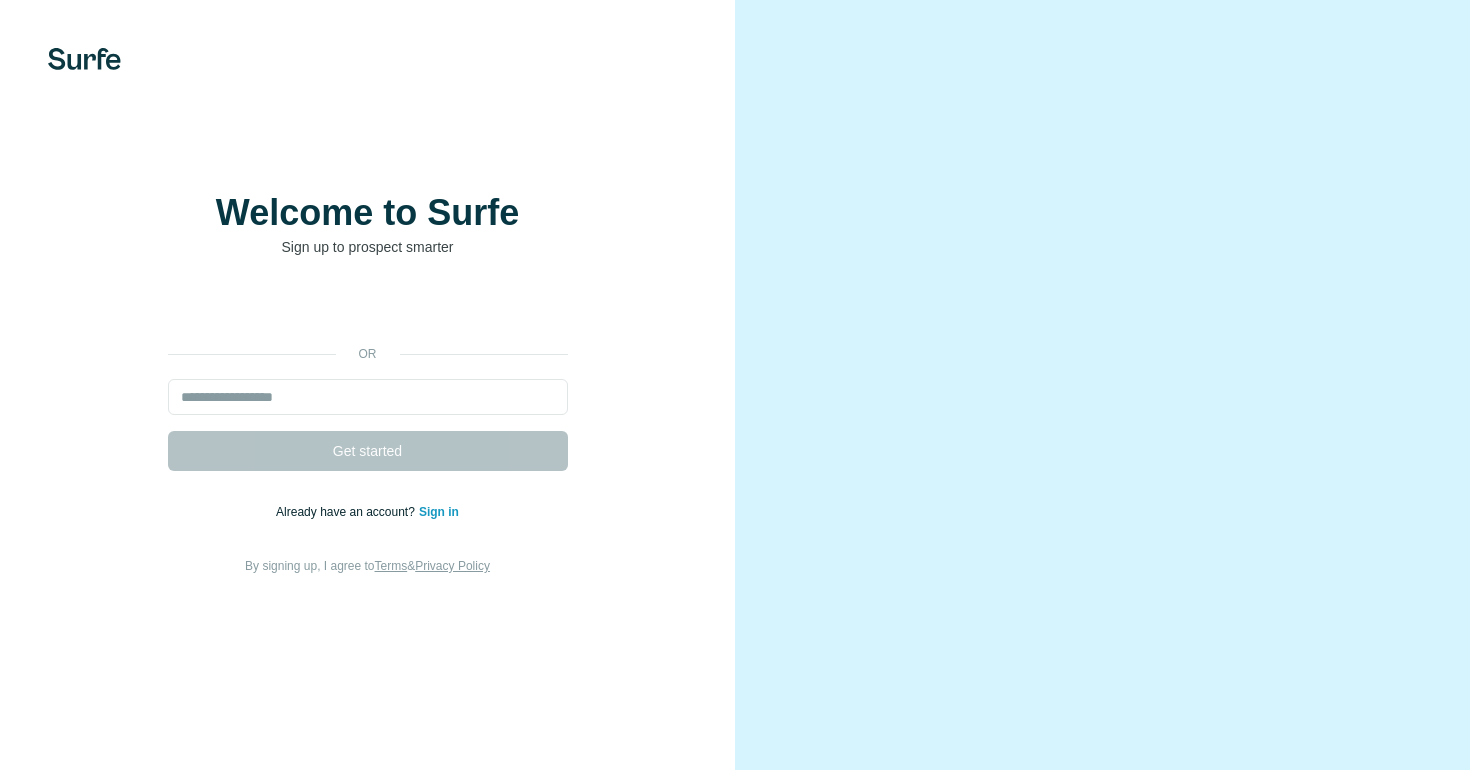 scroll, scrollTop: 0, scrollLeft: 0, axis: both 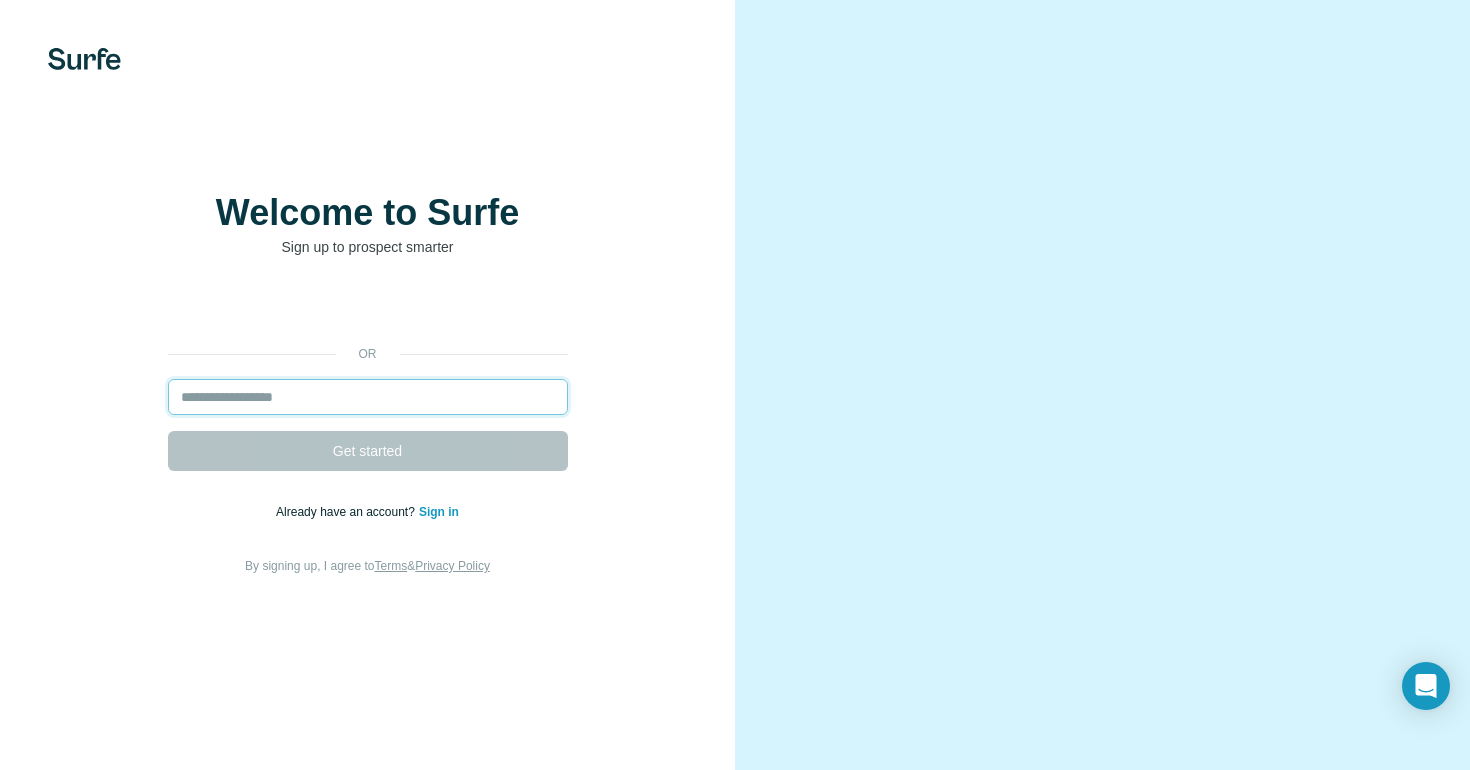 click at bounding box center (368, 397) 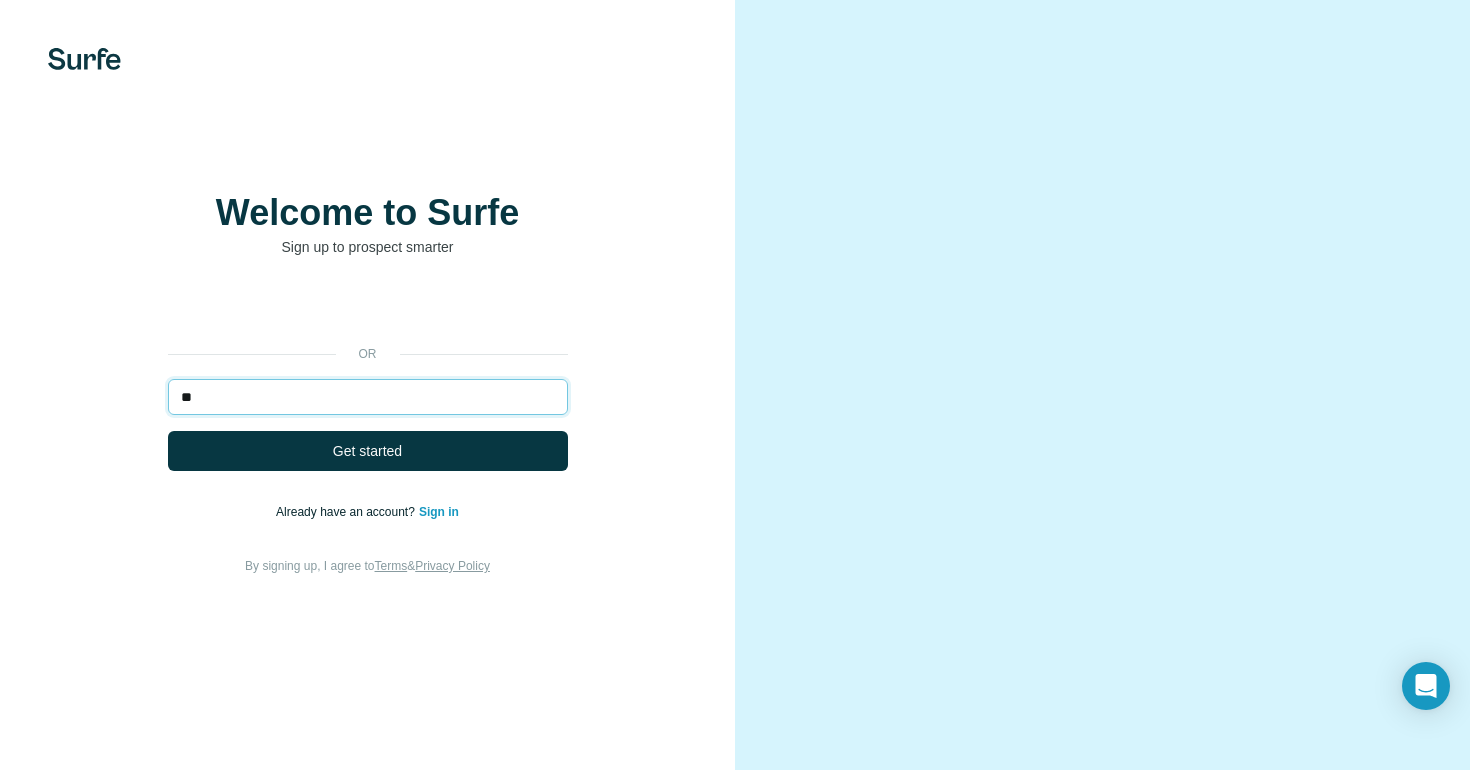 type on "*" 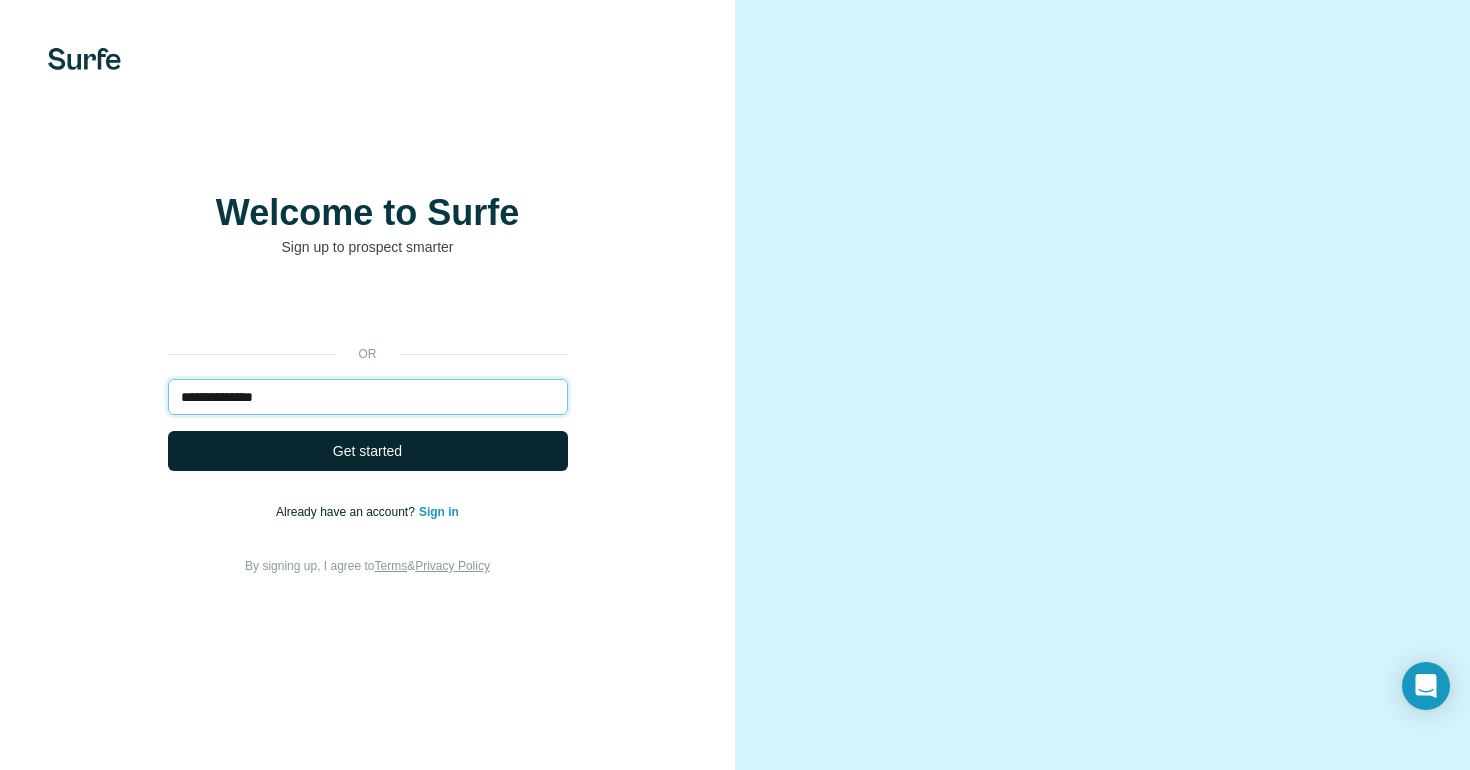 type on "**********" 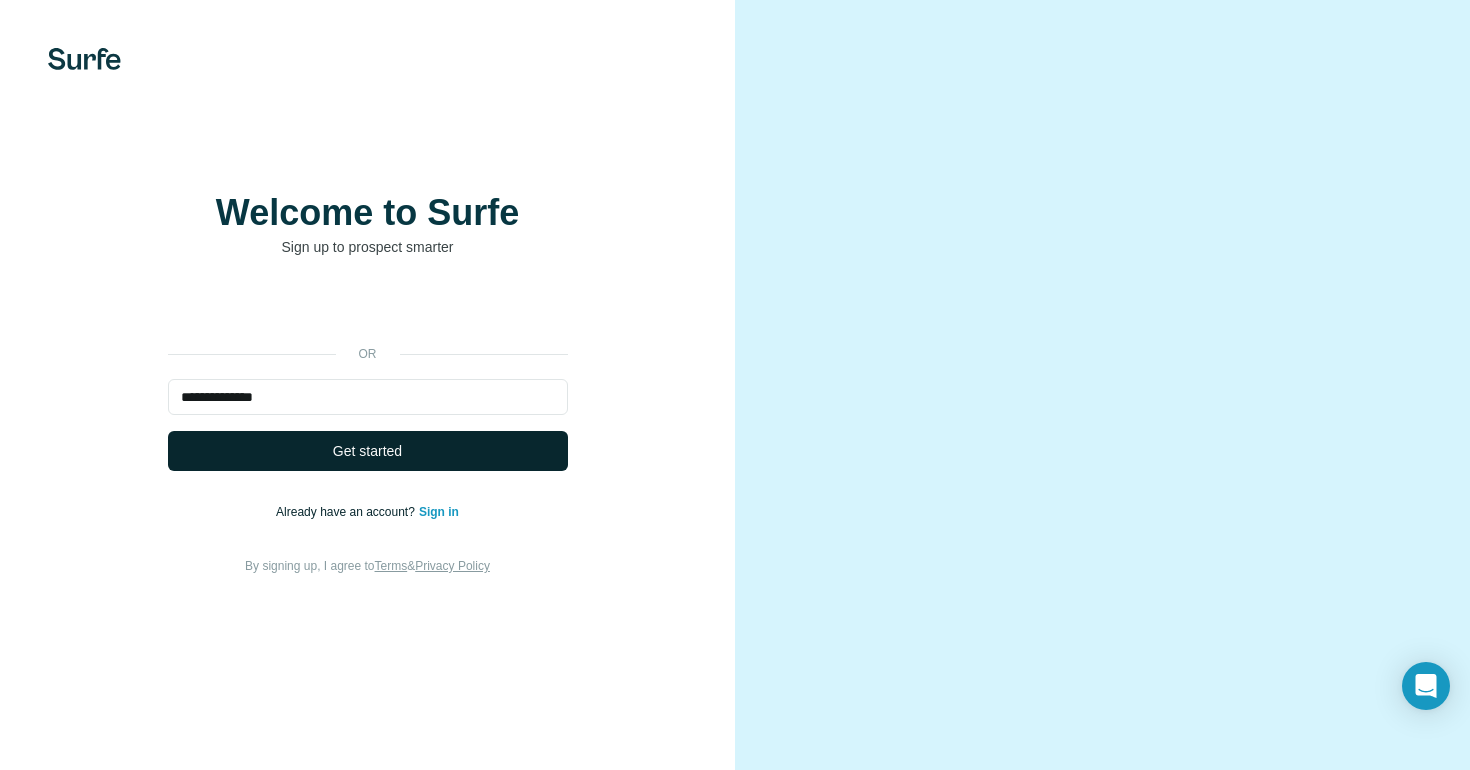 click on "Get started" at bounding box center [368, 451] 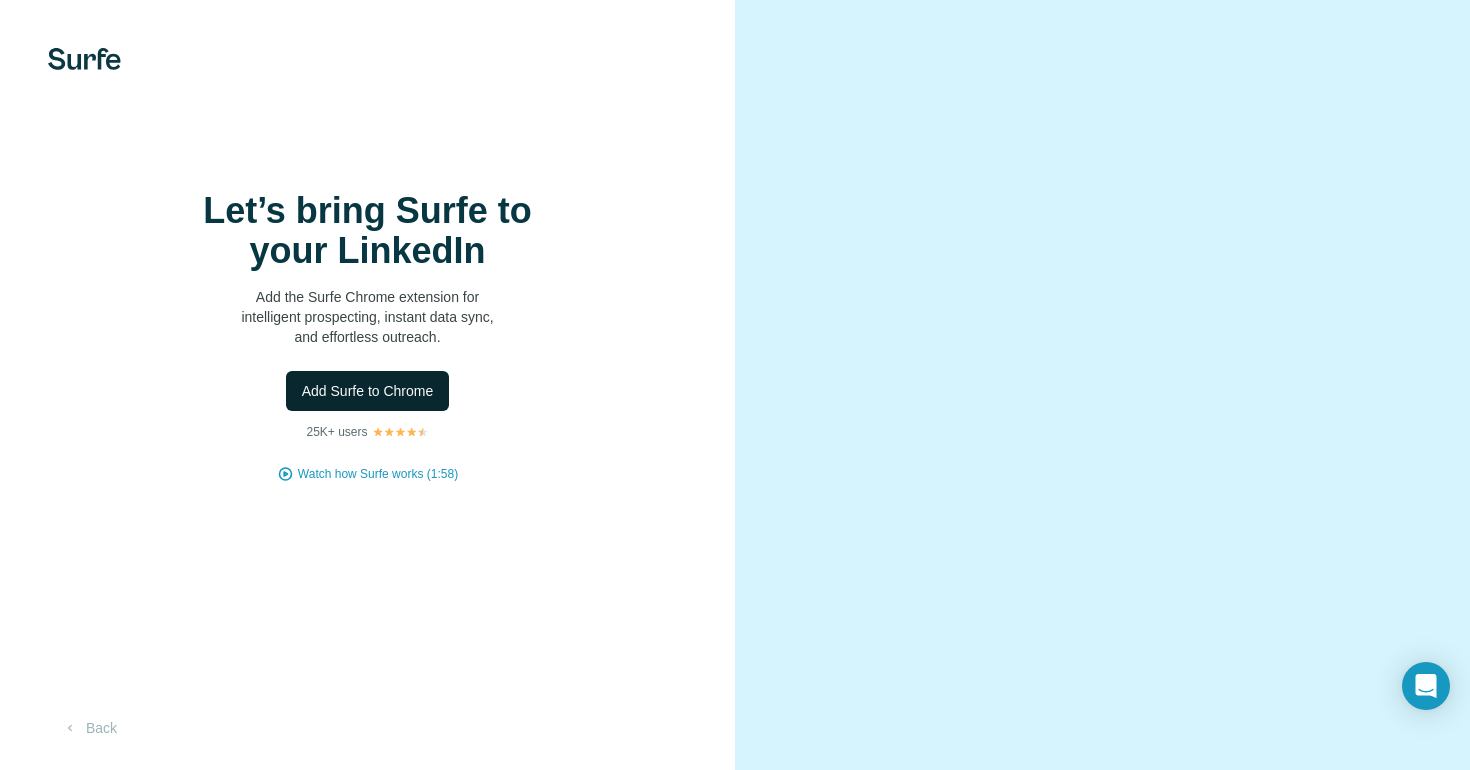 click on "Add Surfe to Chrome" at bounding box center [368, 391] 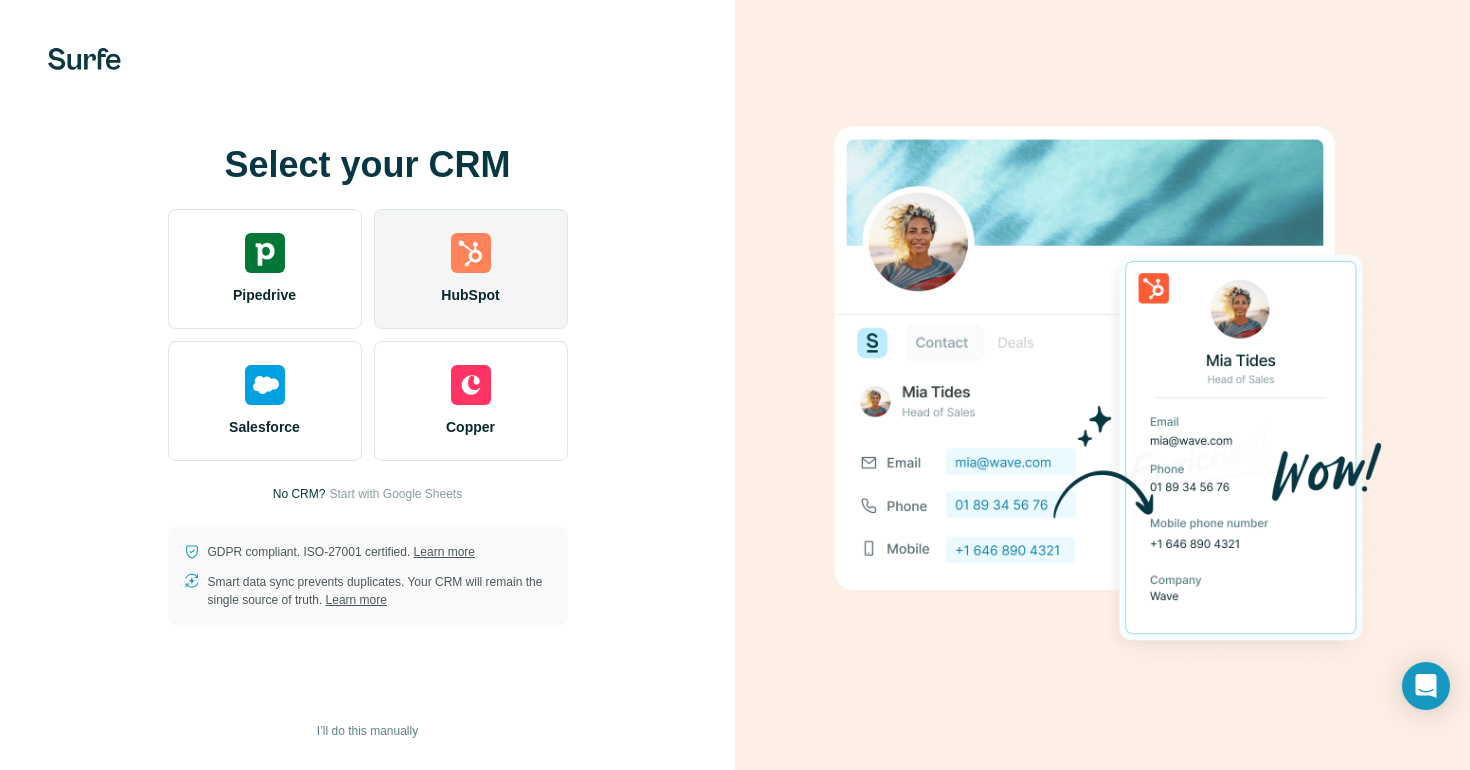 click on "HubSpot" at bounding box center (471, 269) 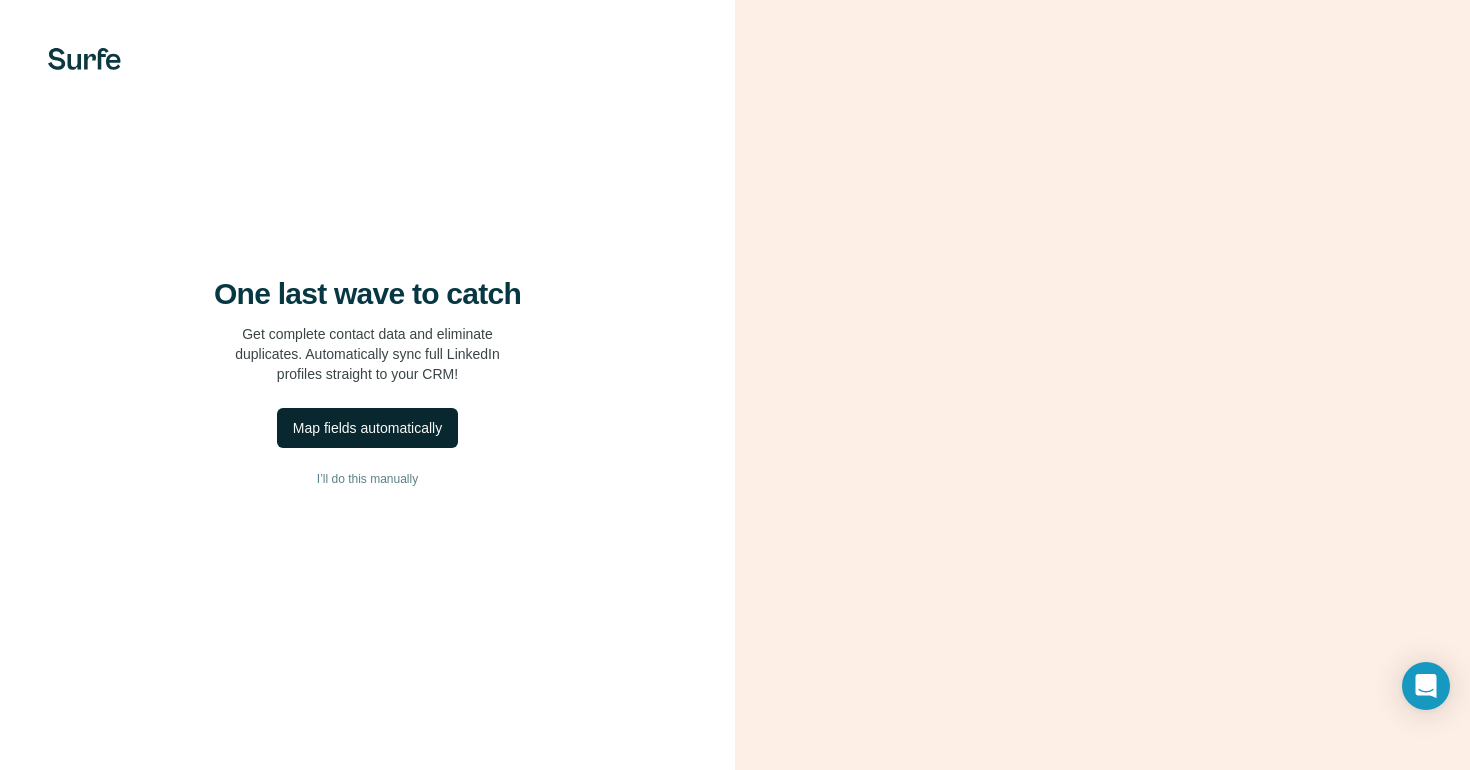 click on "Map fields automatically" at bounding box center (367, 428) 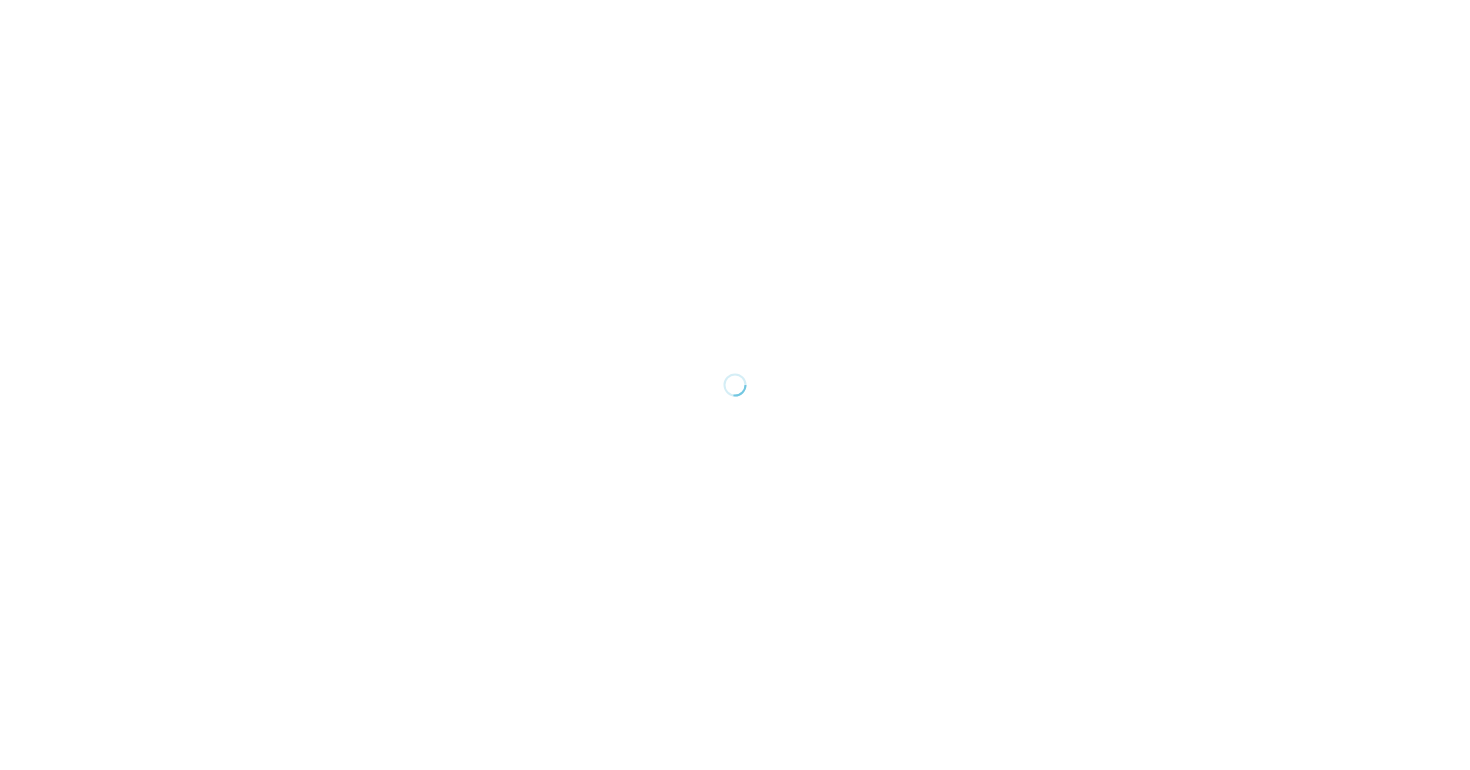scroll, scrollTop: 0, scrollLeft: 0, axis: both 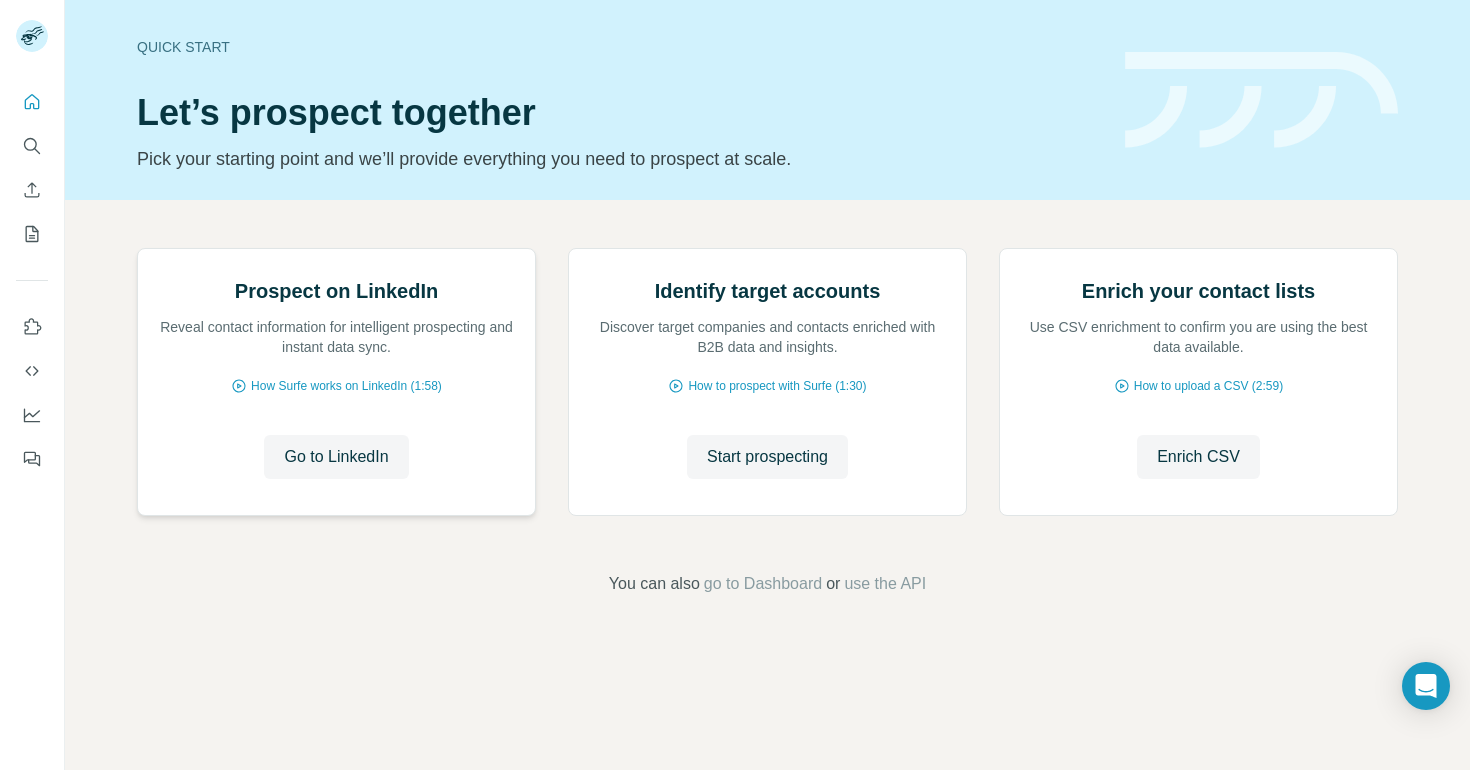 click on "Prospect on LinkedIn Reveal contact information for intelligent prospecting and instant data sync. How Surfe works on LinkedIn (1:58) Go to LinkedIn Go to LinkedIn" at bounding box center [336, 382] 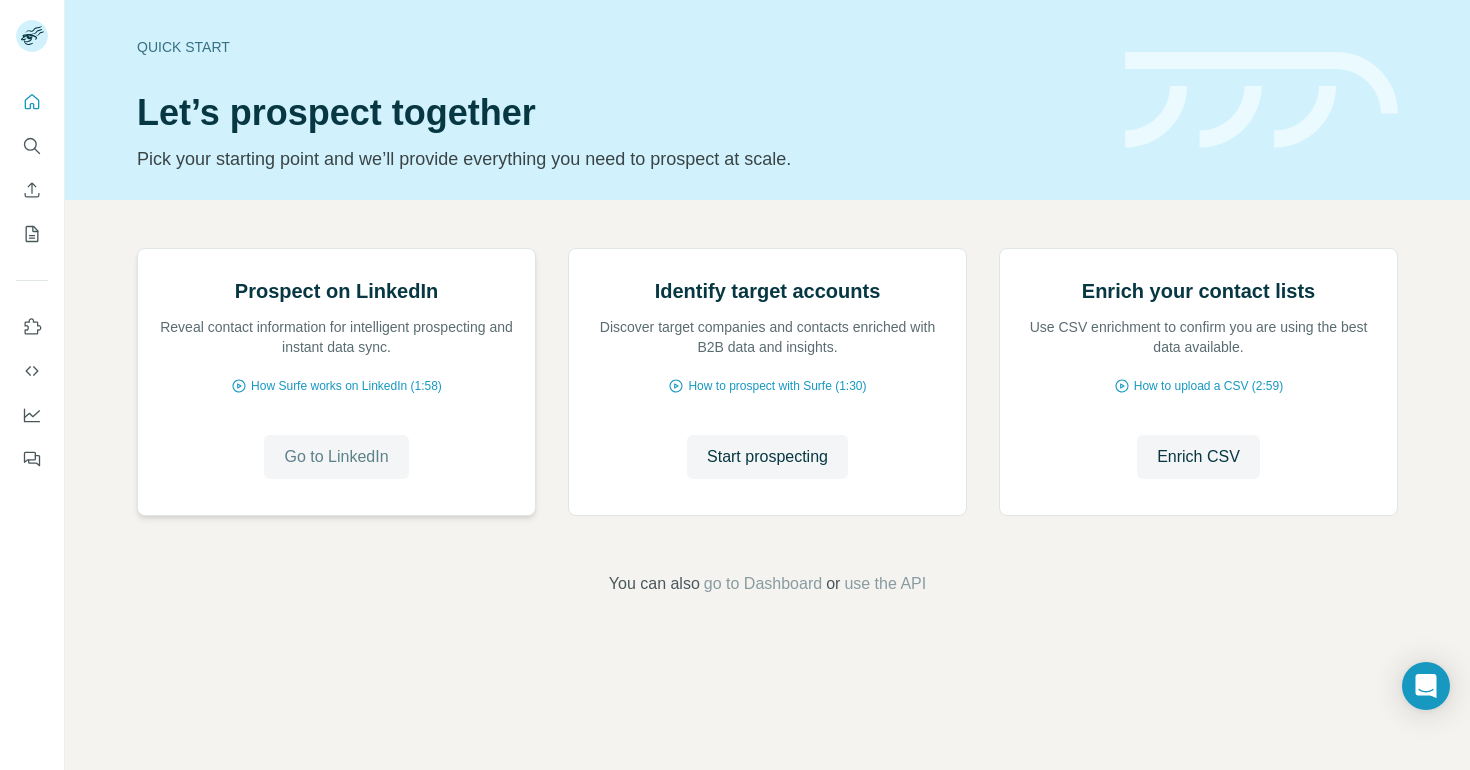 click on "Go to LinkedIn" at bounding box center (336, 457) 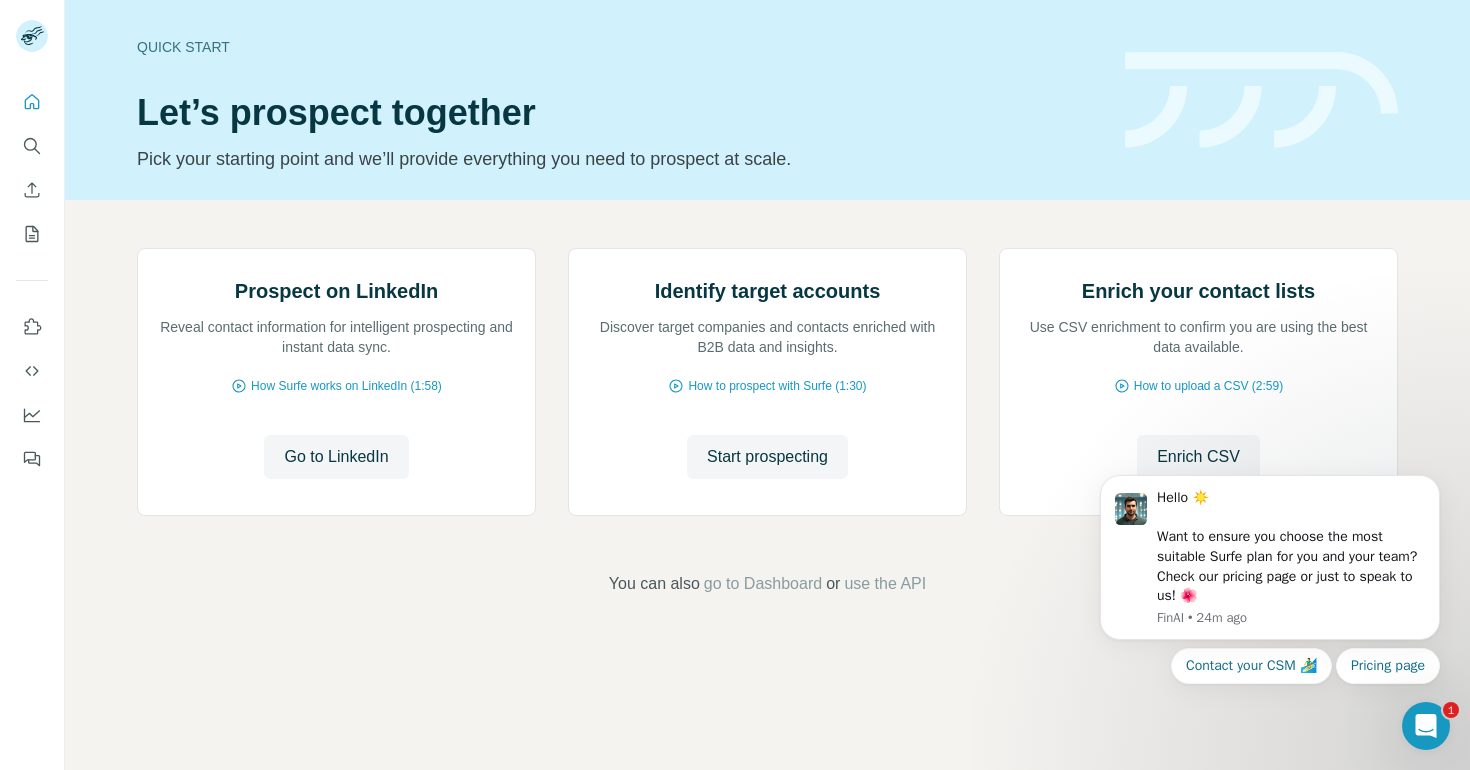 scroll, scrollTop: 0, scrollLeft: 0, axis: both 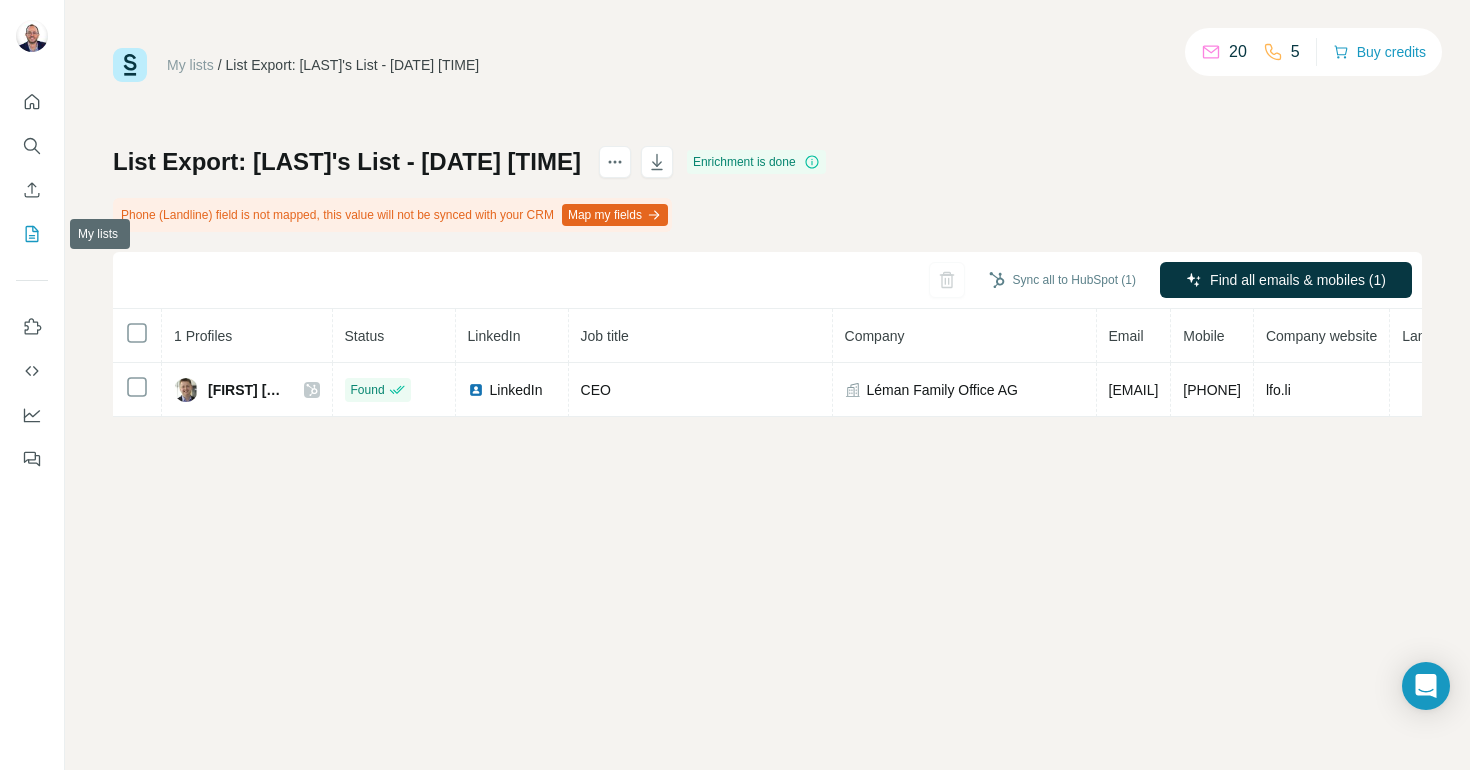 click at bounding box center [32, 234] 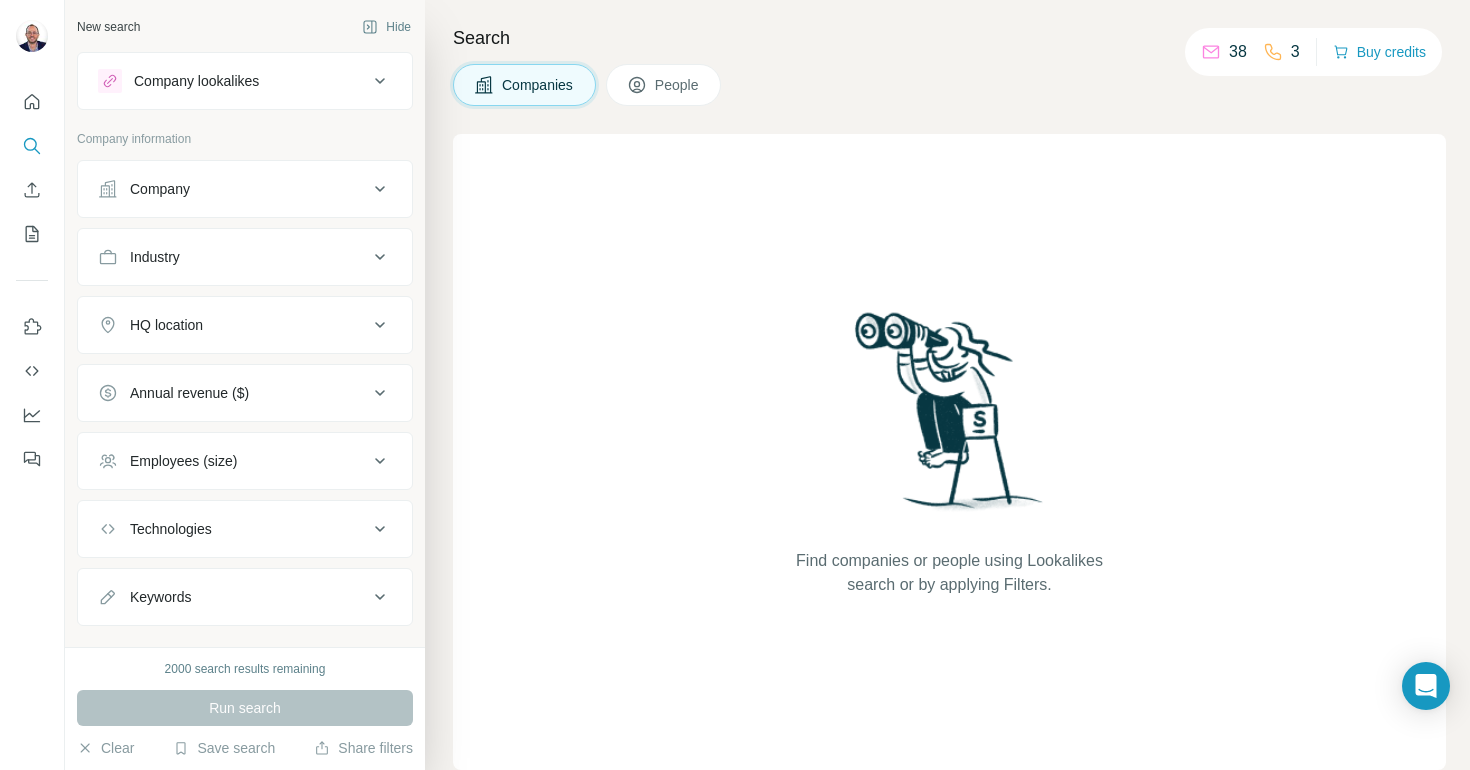 click 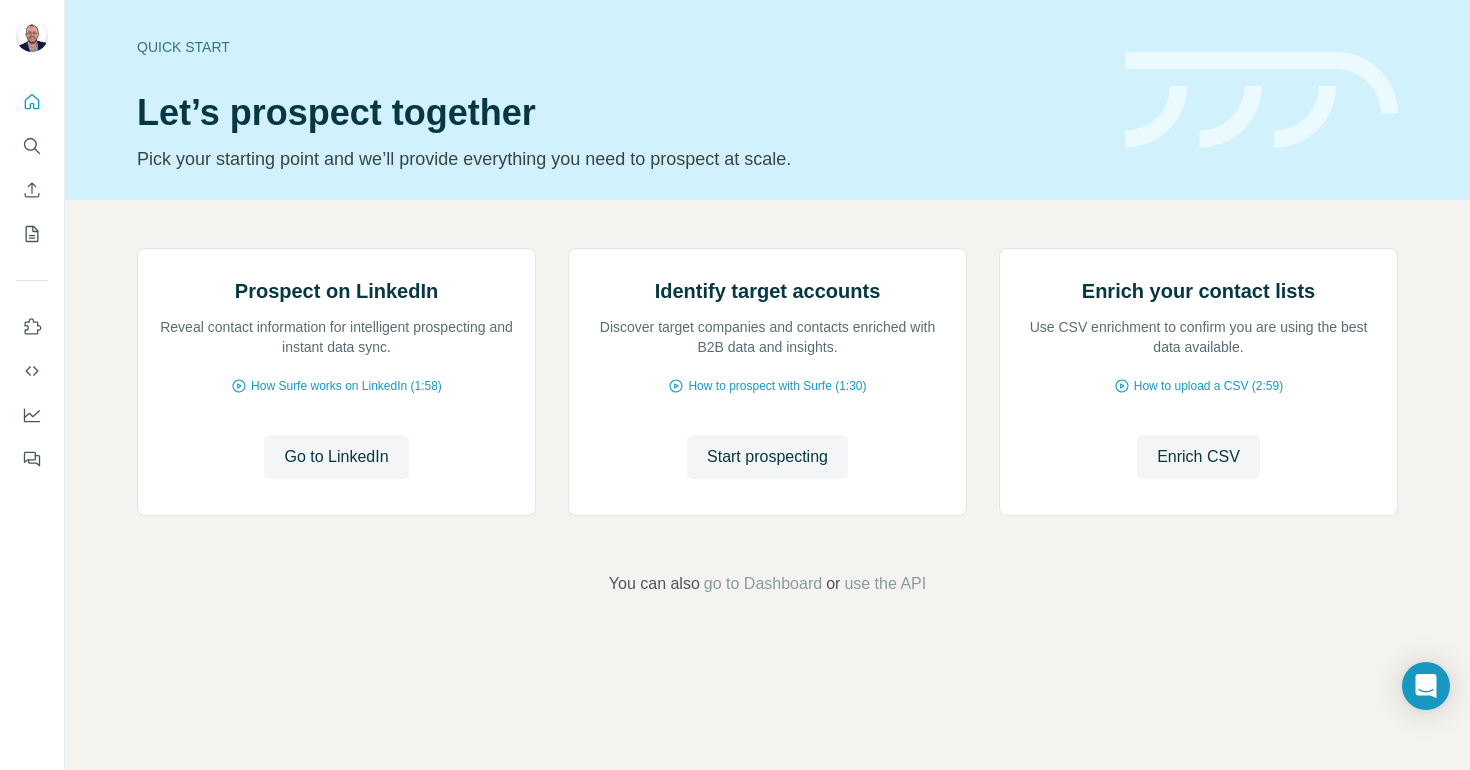 click at bounding box center [32, 274] 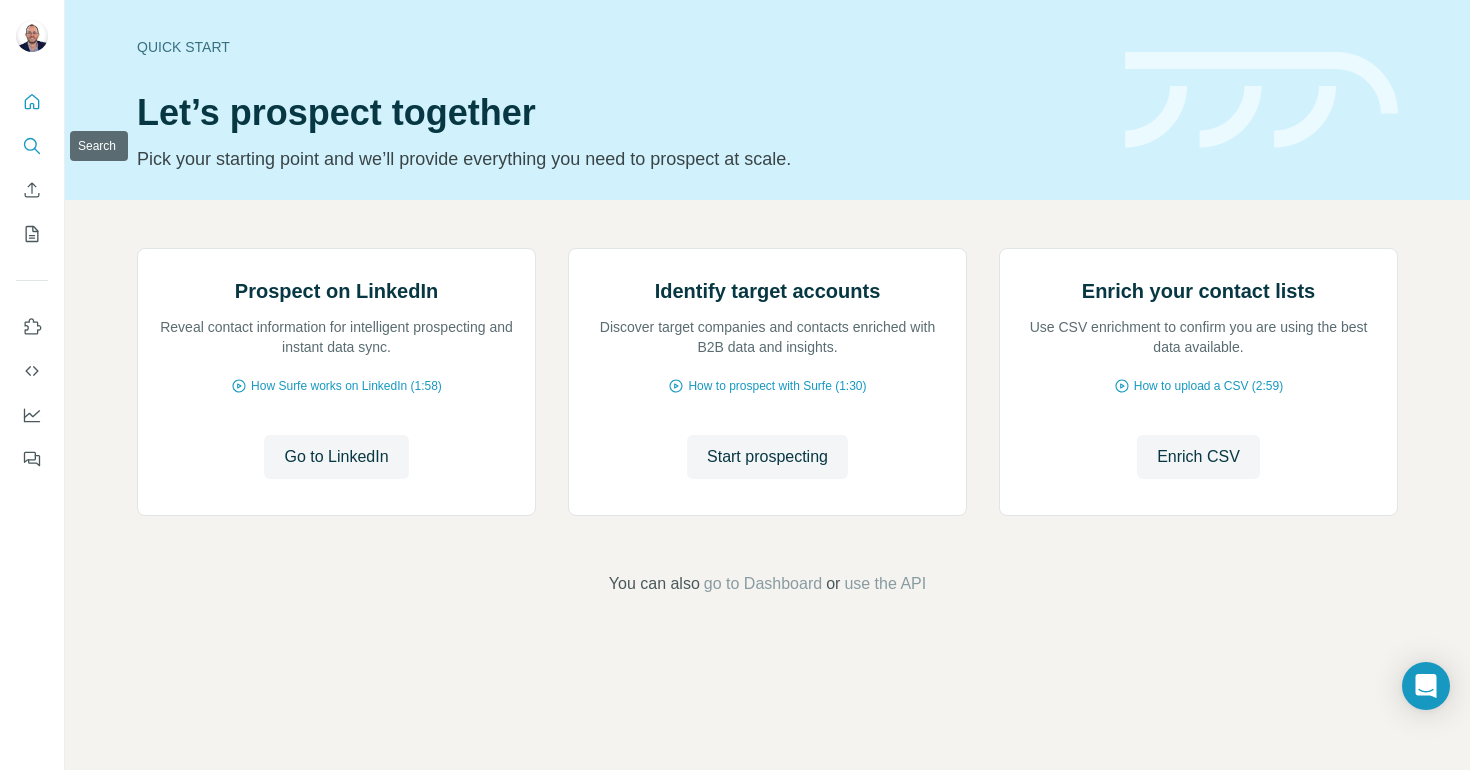 click 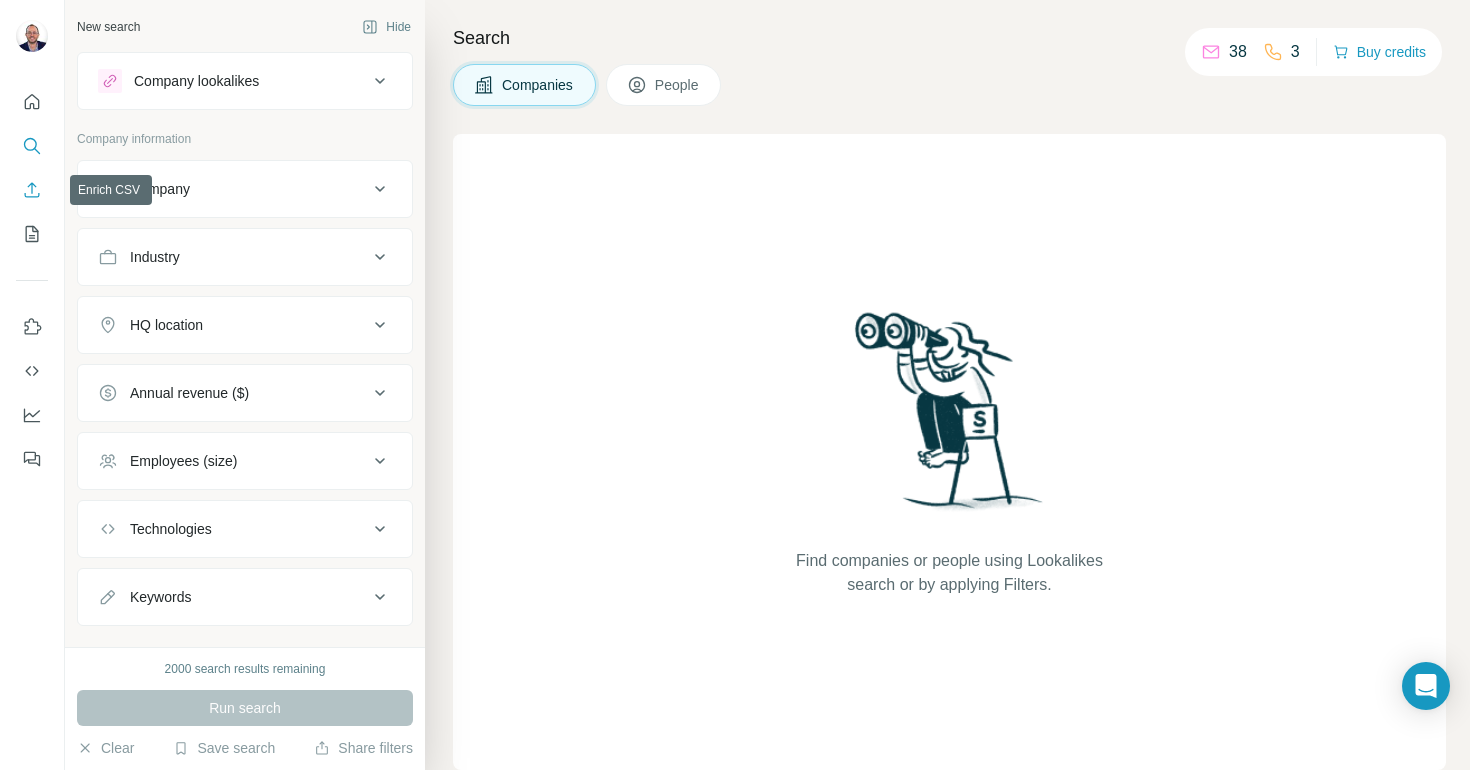 click 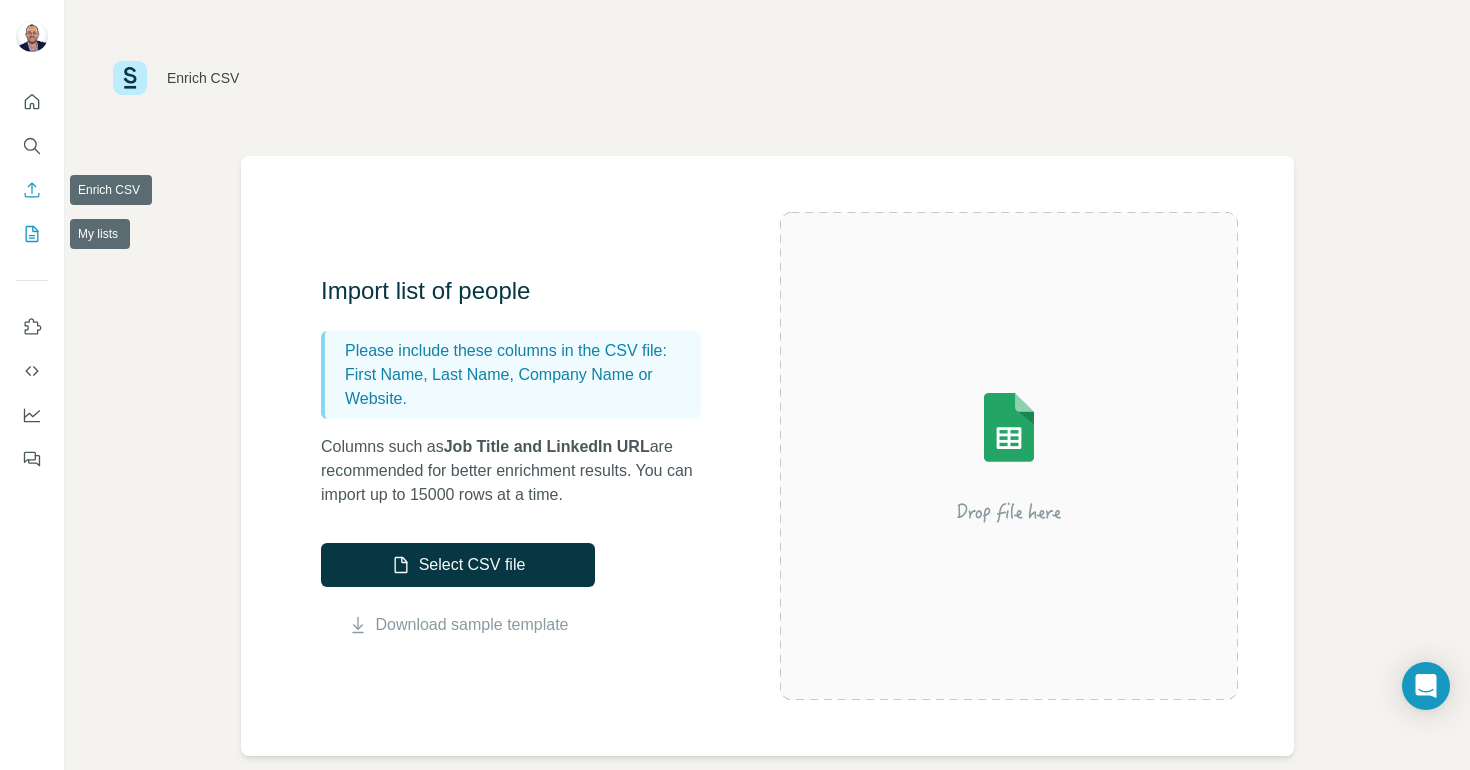 click 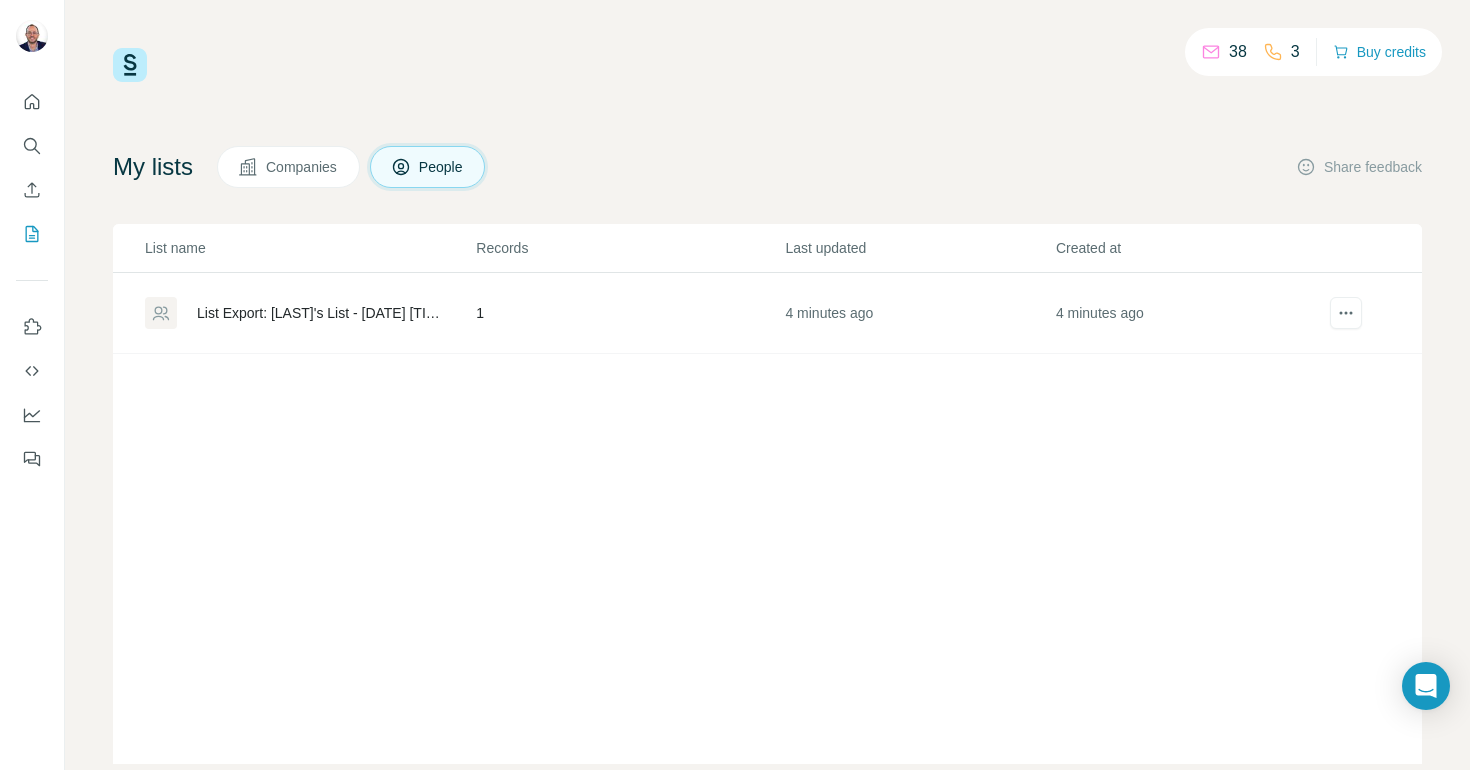 click on "38" at bounding box center (1238, 52) 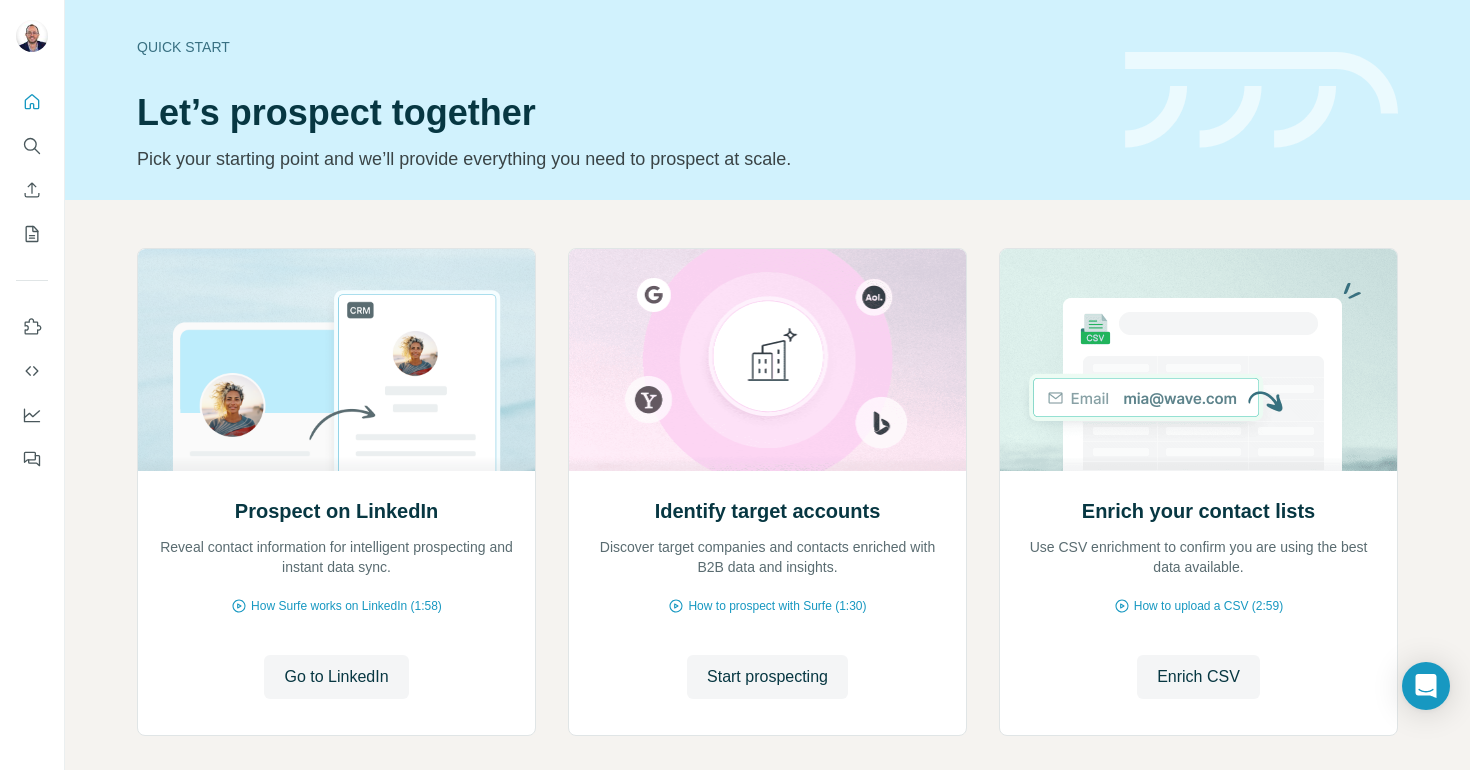 click at bounding box center (32, 274) 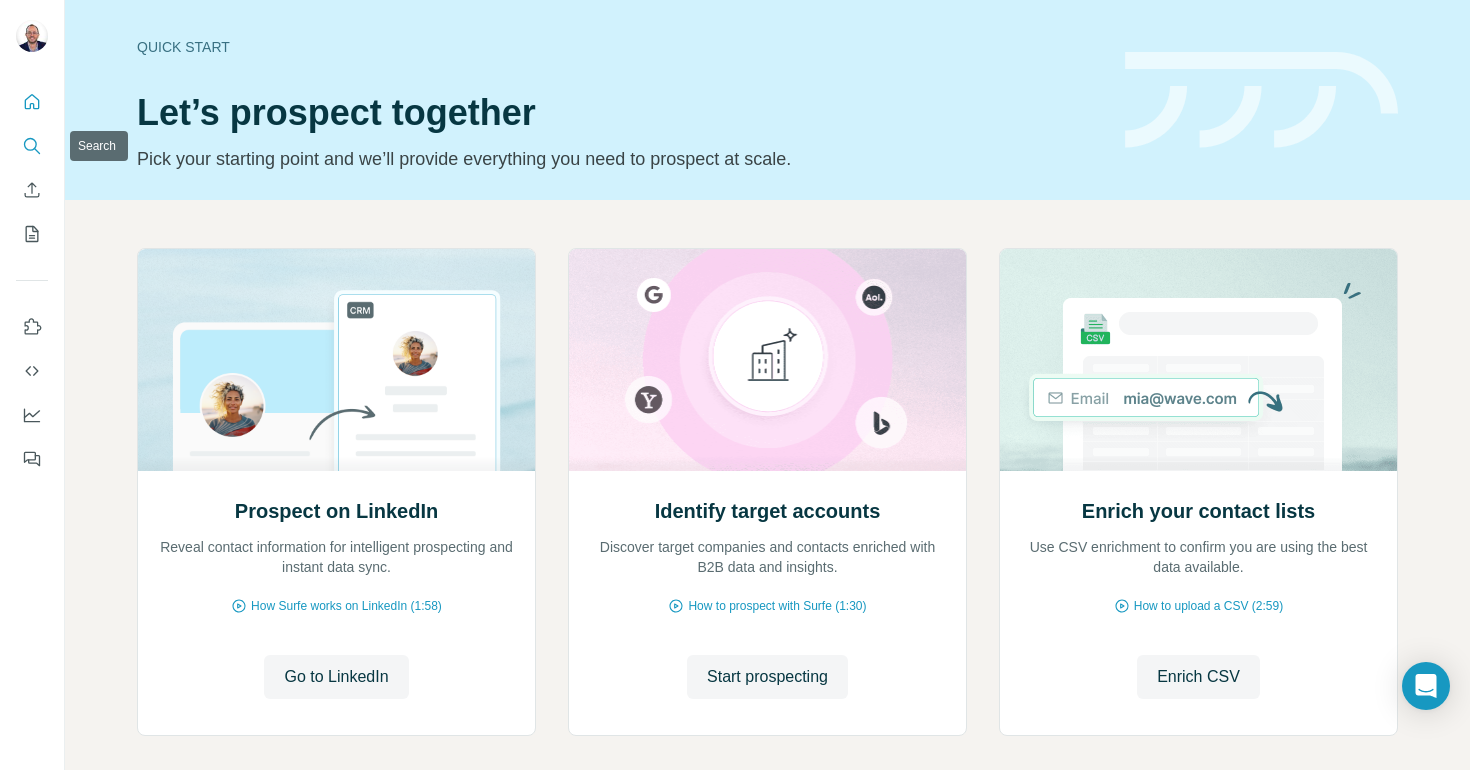click at bounding box center (32, 146) 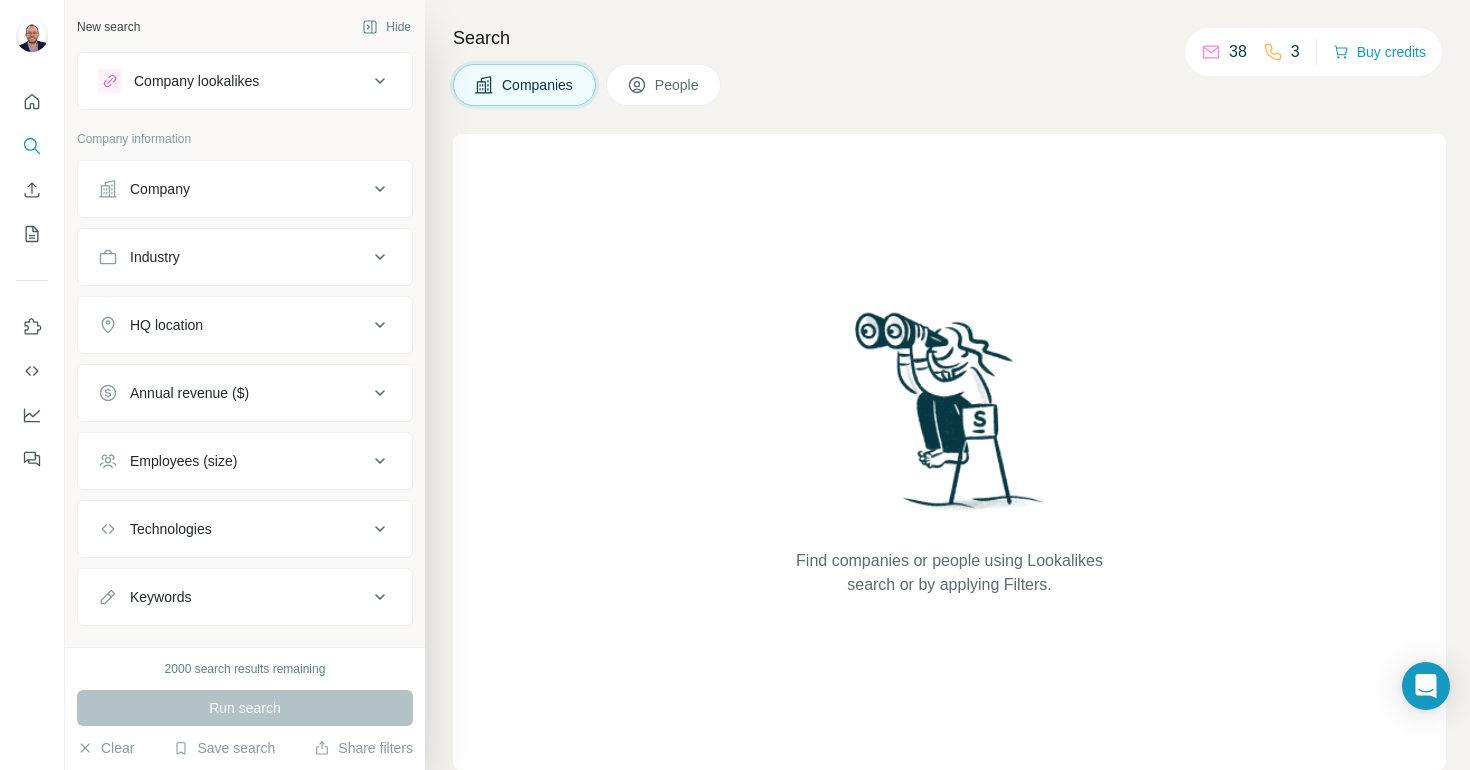 click on "Company" at bounding box center [245, 189] 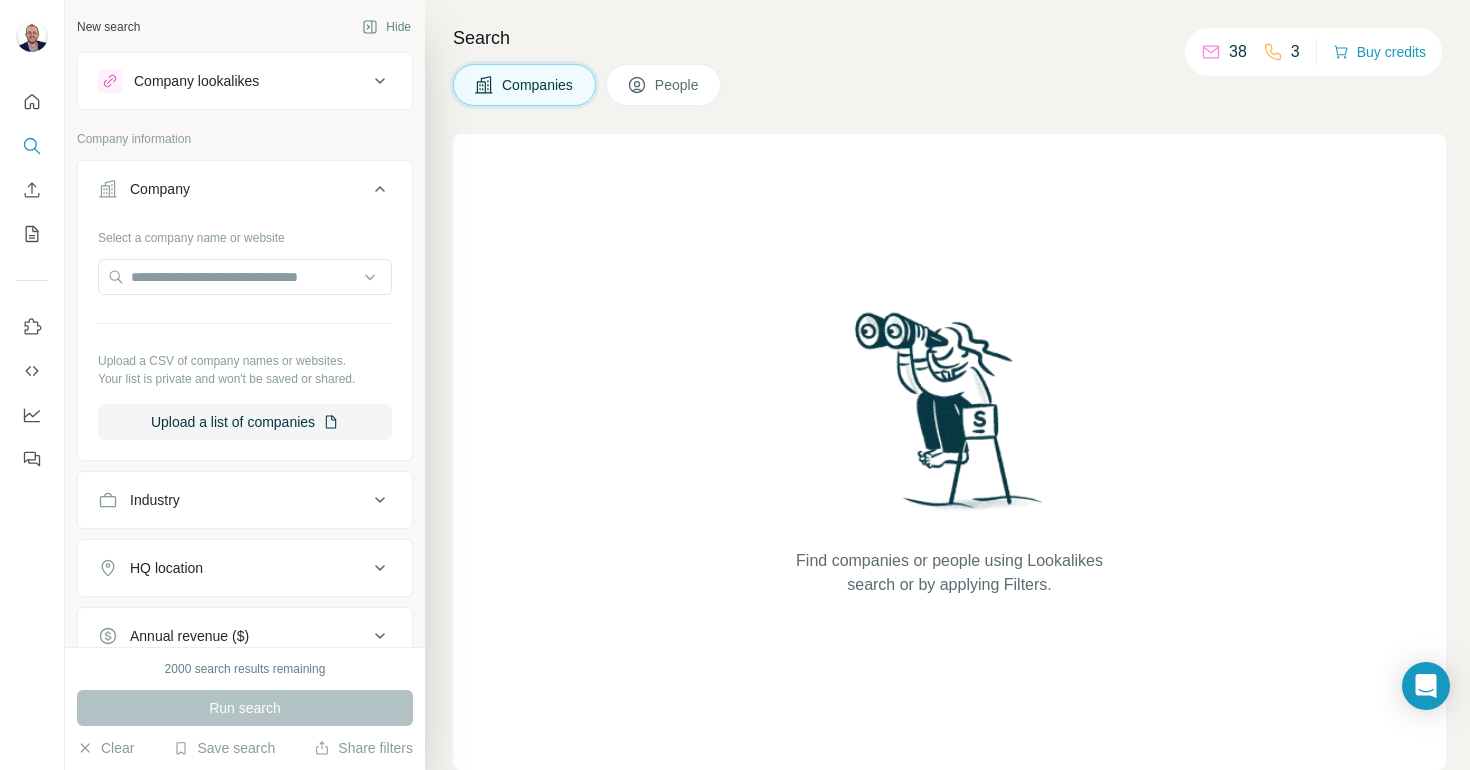 click 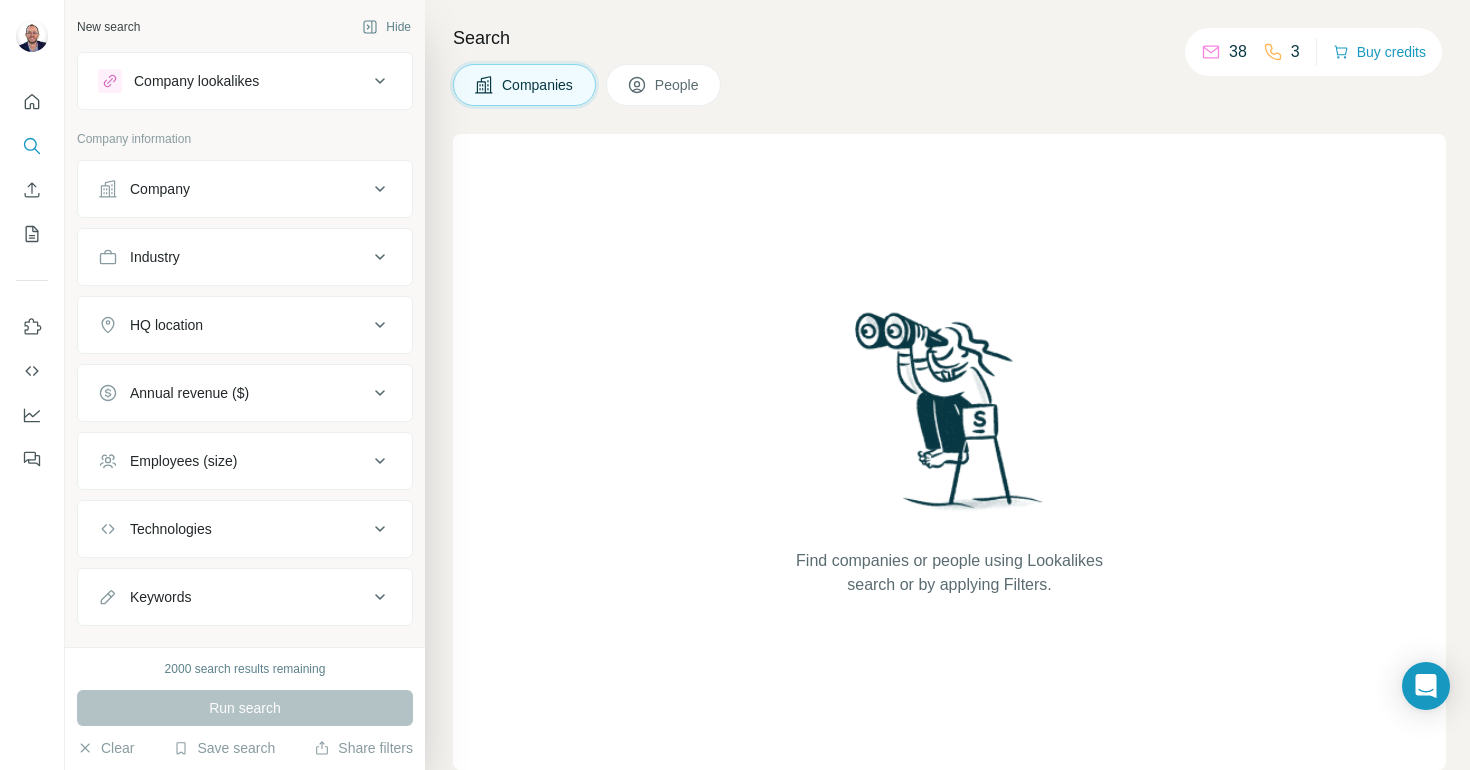 click 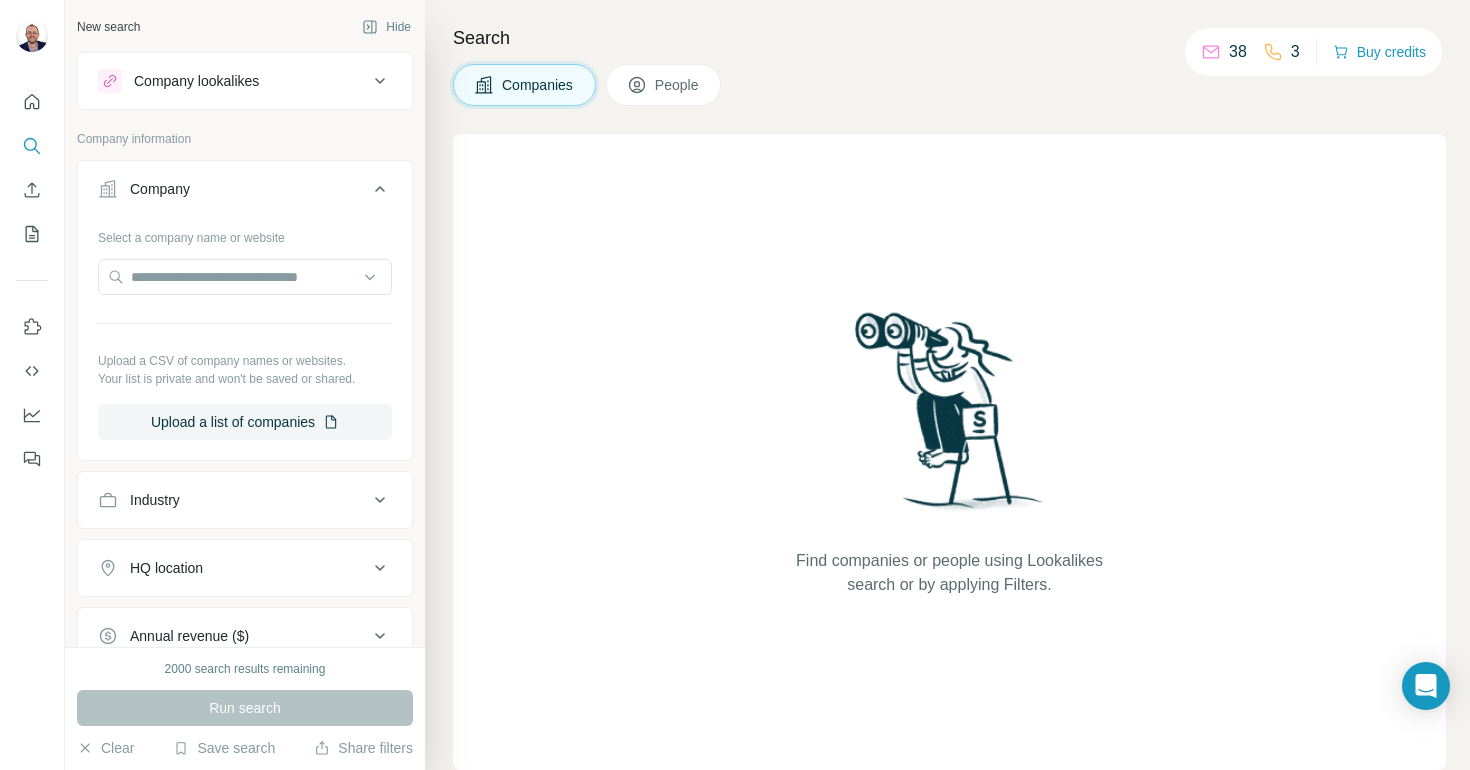 click 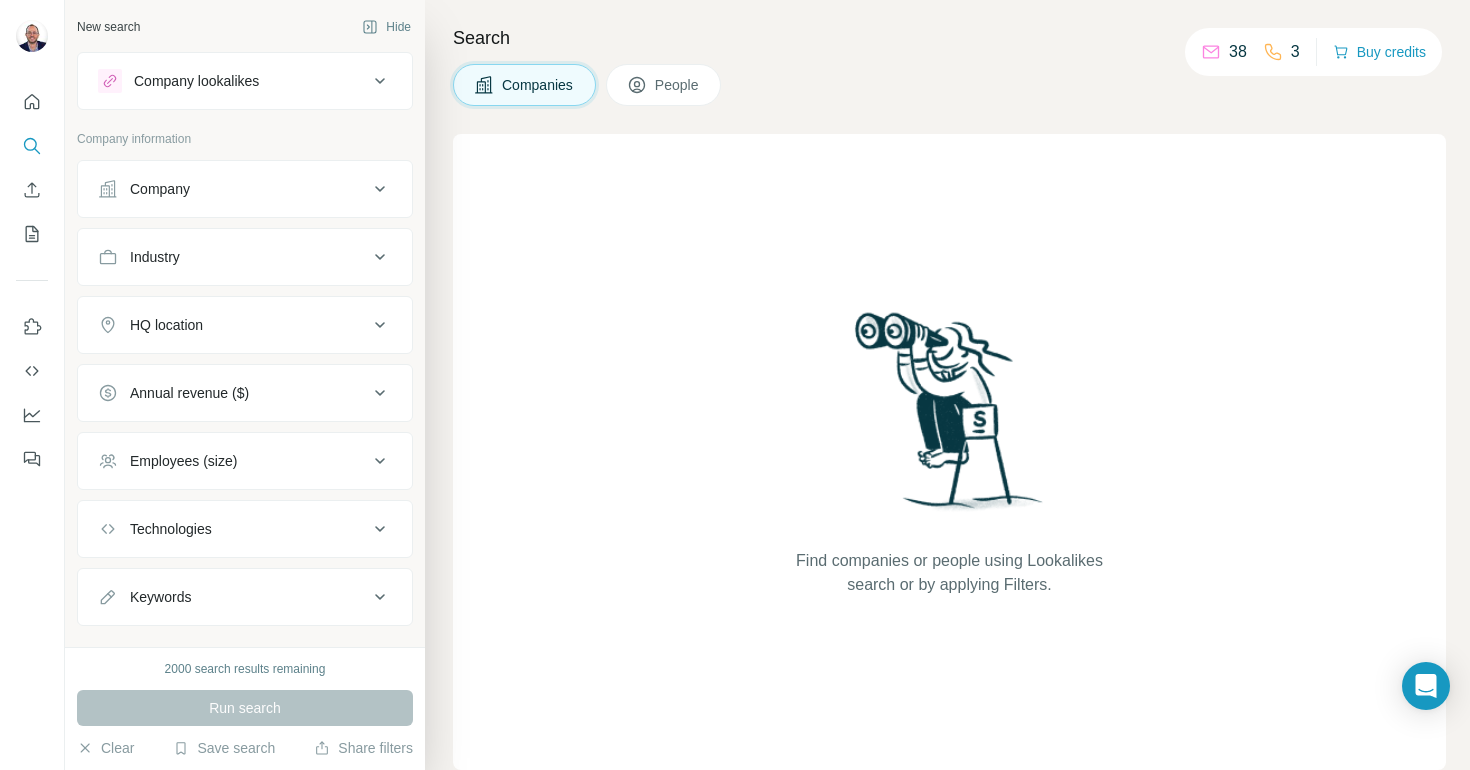 click on "HQ location" at bounding box center (233, 325) 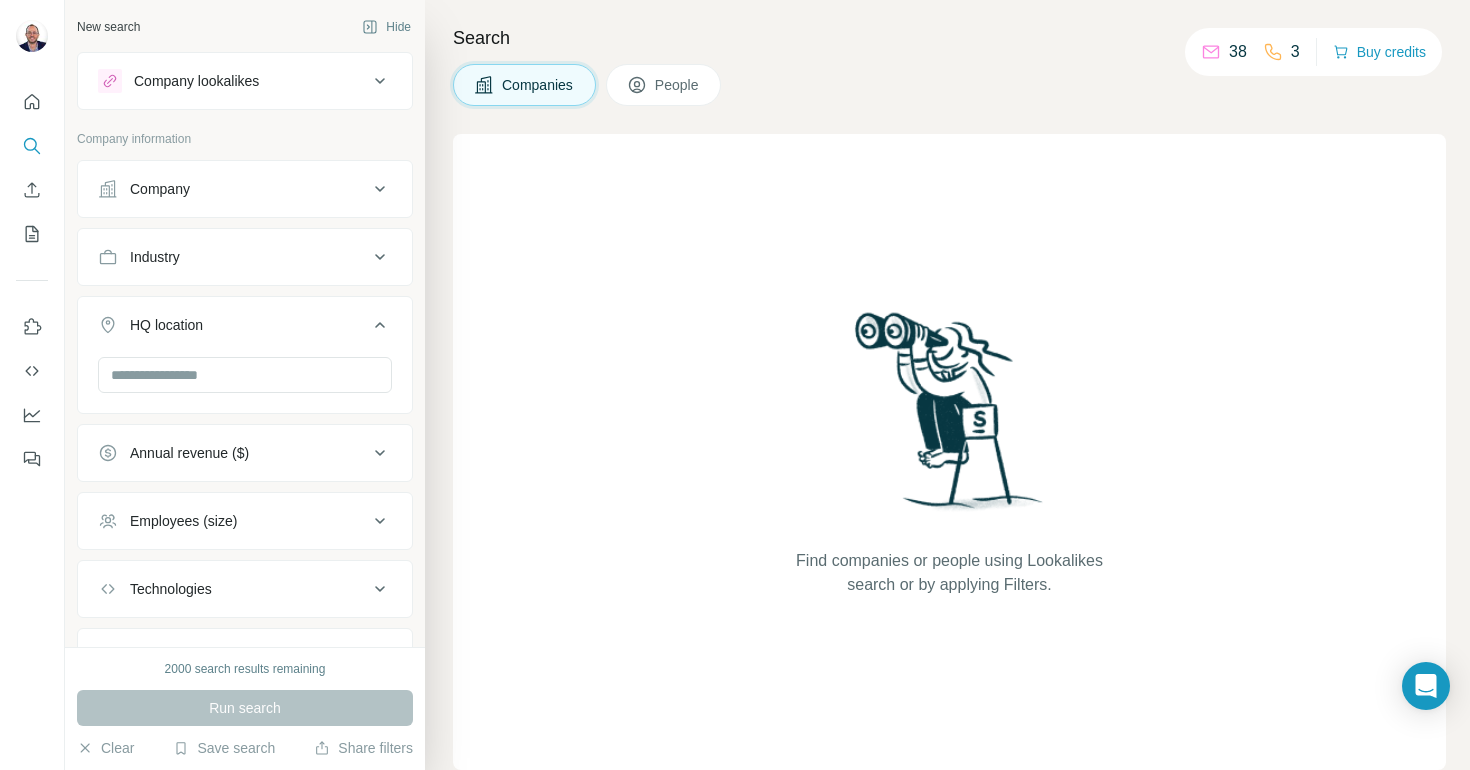 click on "HQ location" at bounding box center [233, 325] 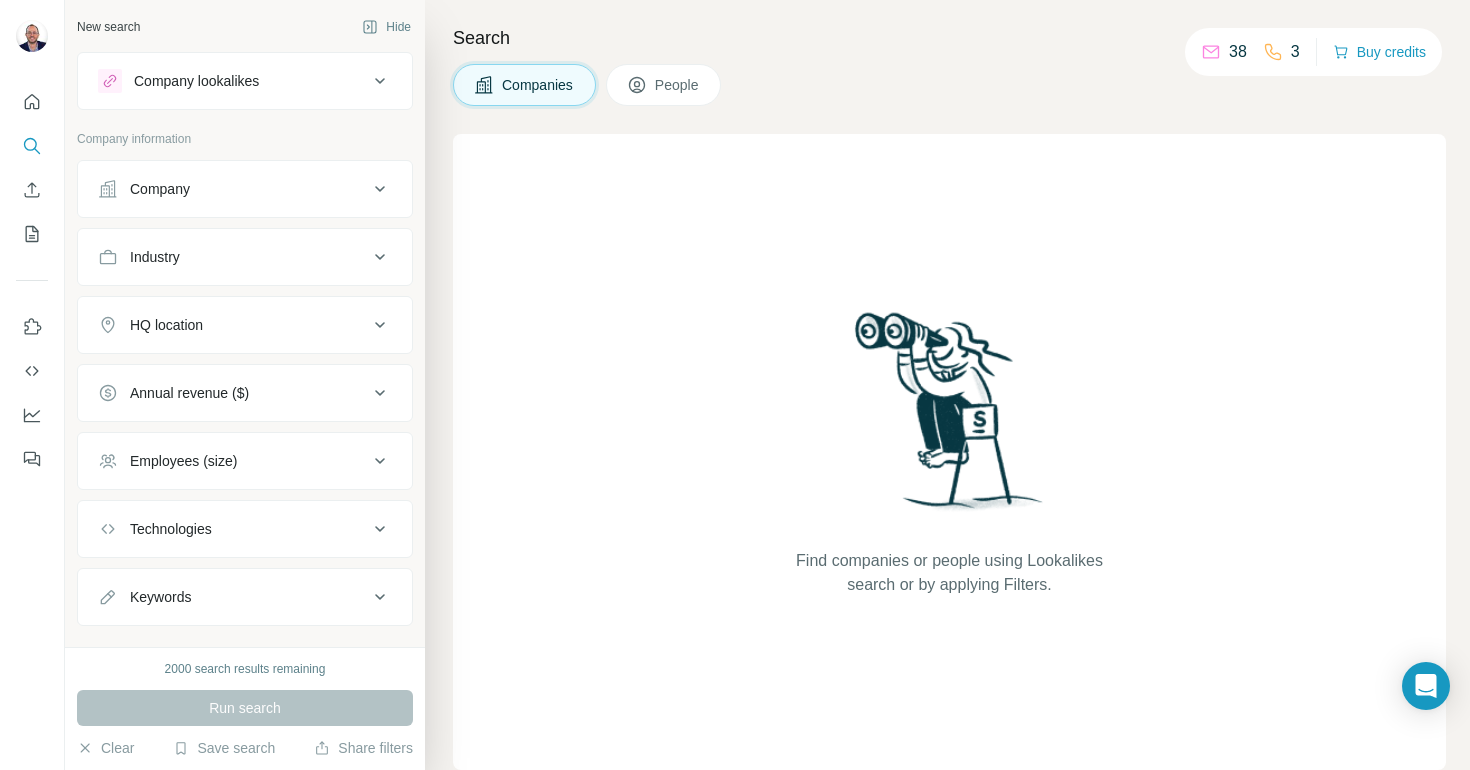click on "Annual revenue ($)" at bounding box center [245, 393] 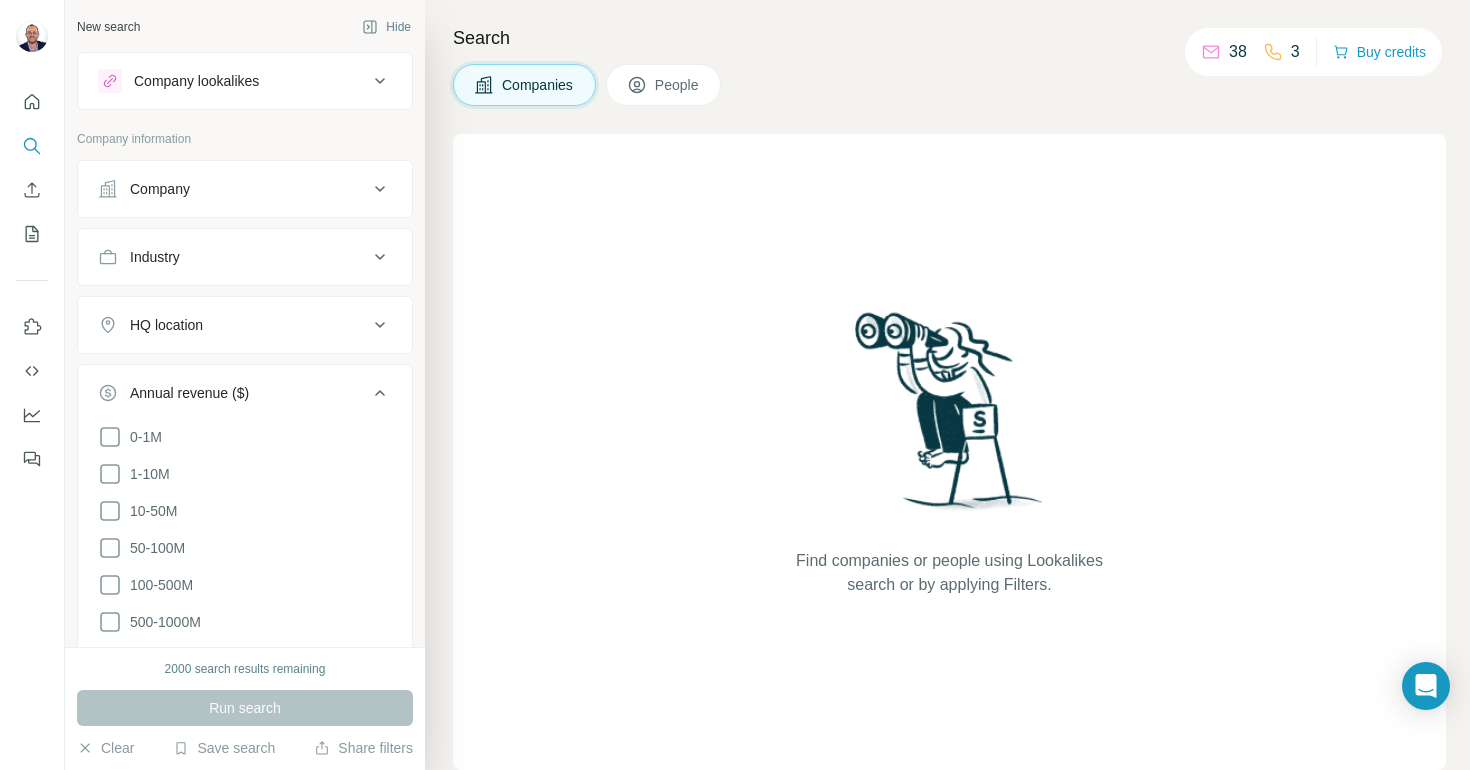click on "Annual revenue ($)" at bounding box center [233, 393] 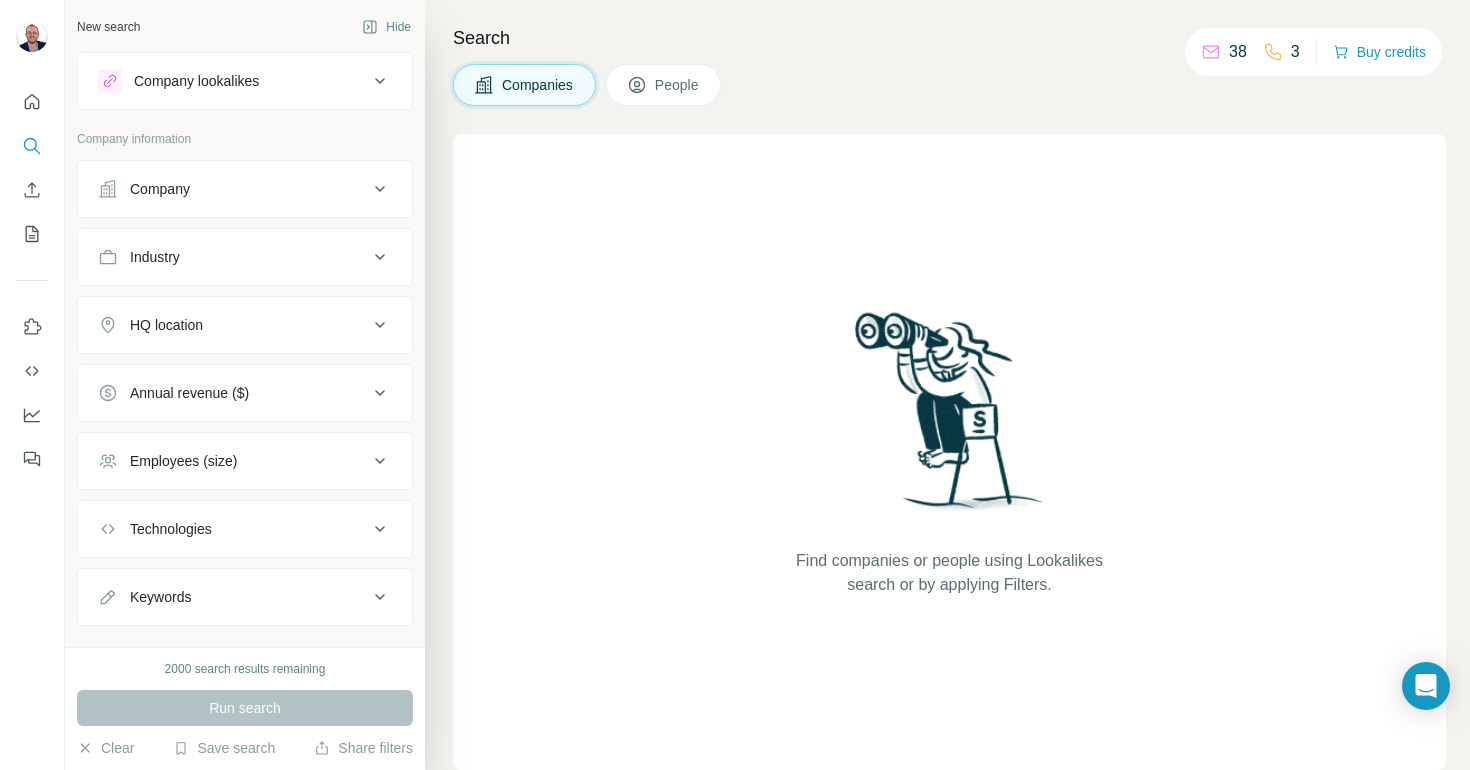 scroll, scrollTop: 35, scrollLeft: 0, axis: vertical 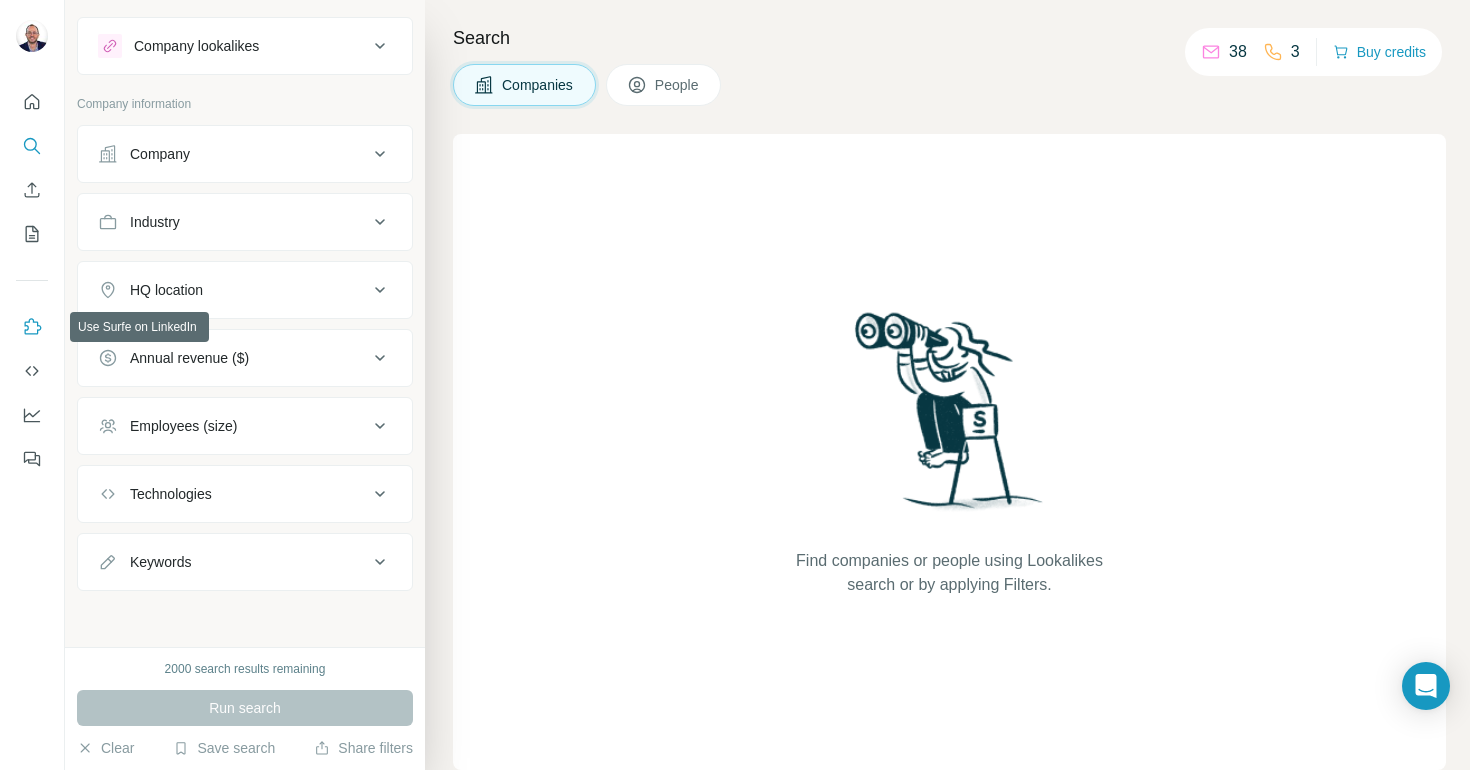 click at bounding box center (32, 327) 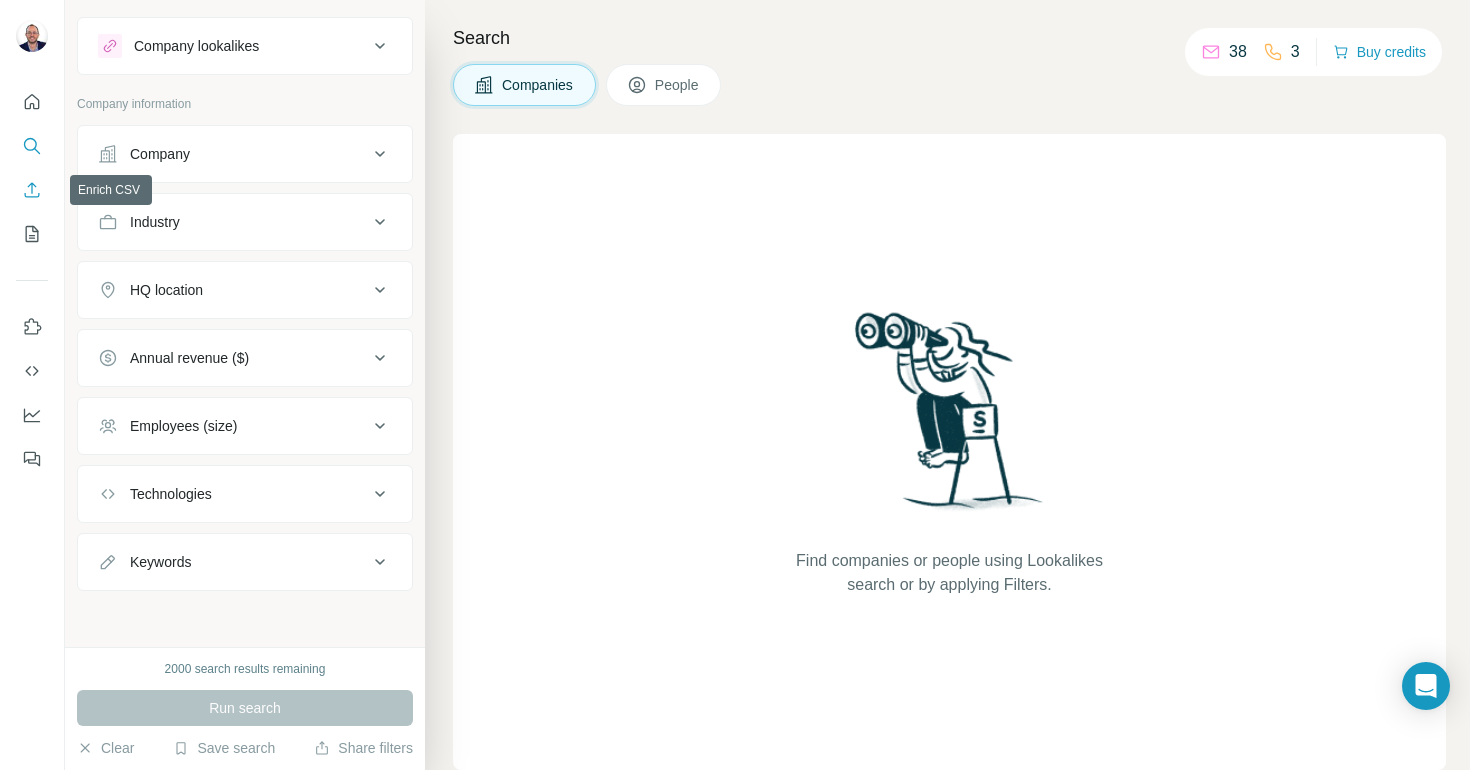 click at bounding box center [32, 190] 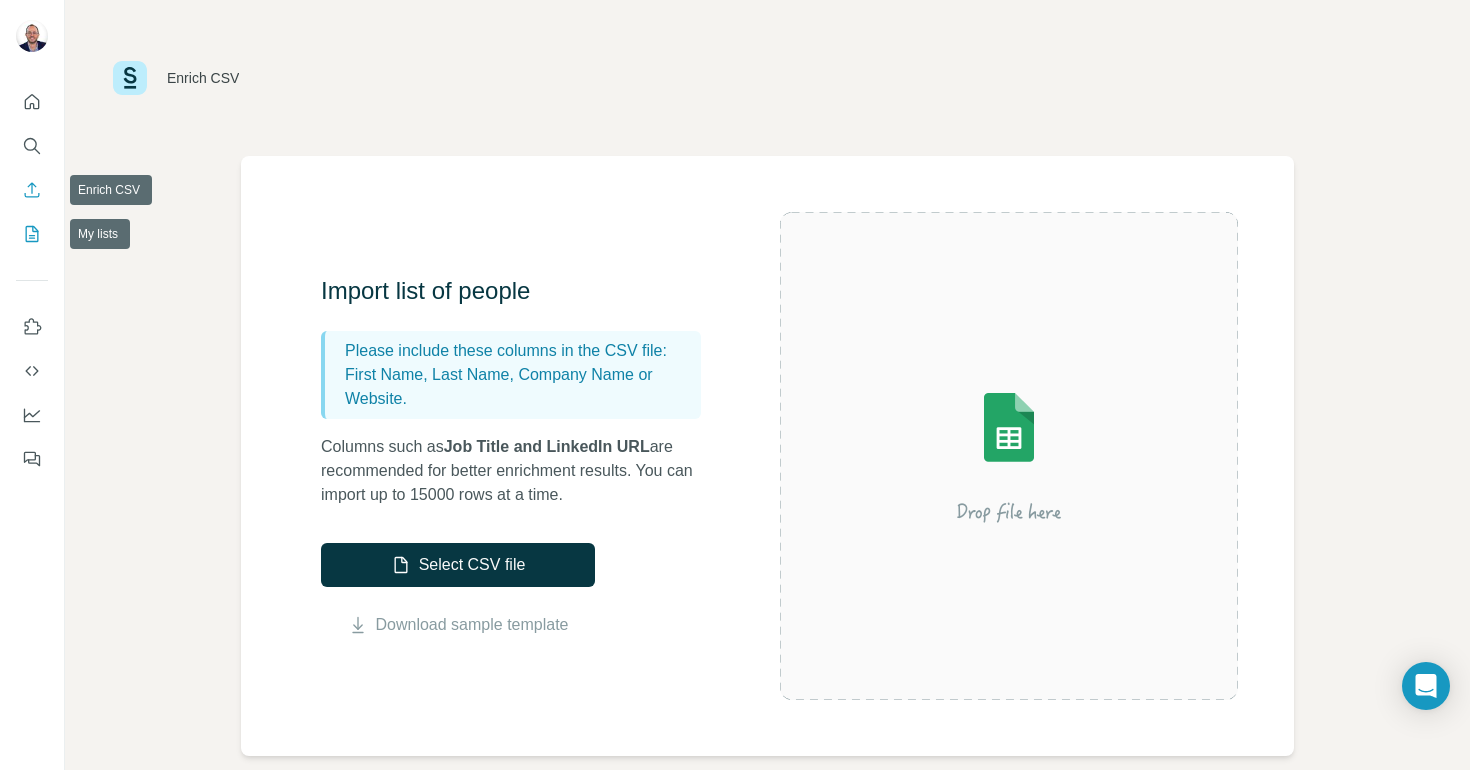 click 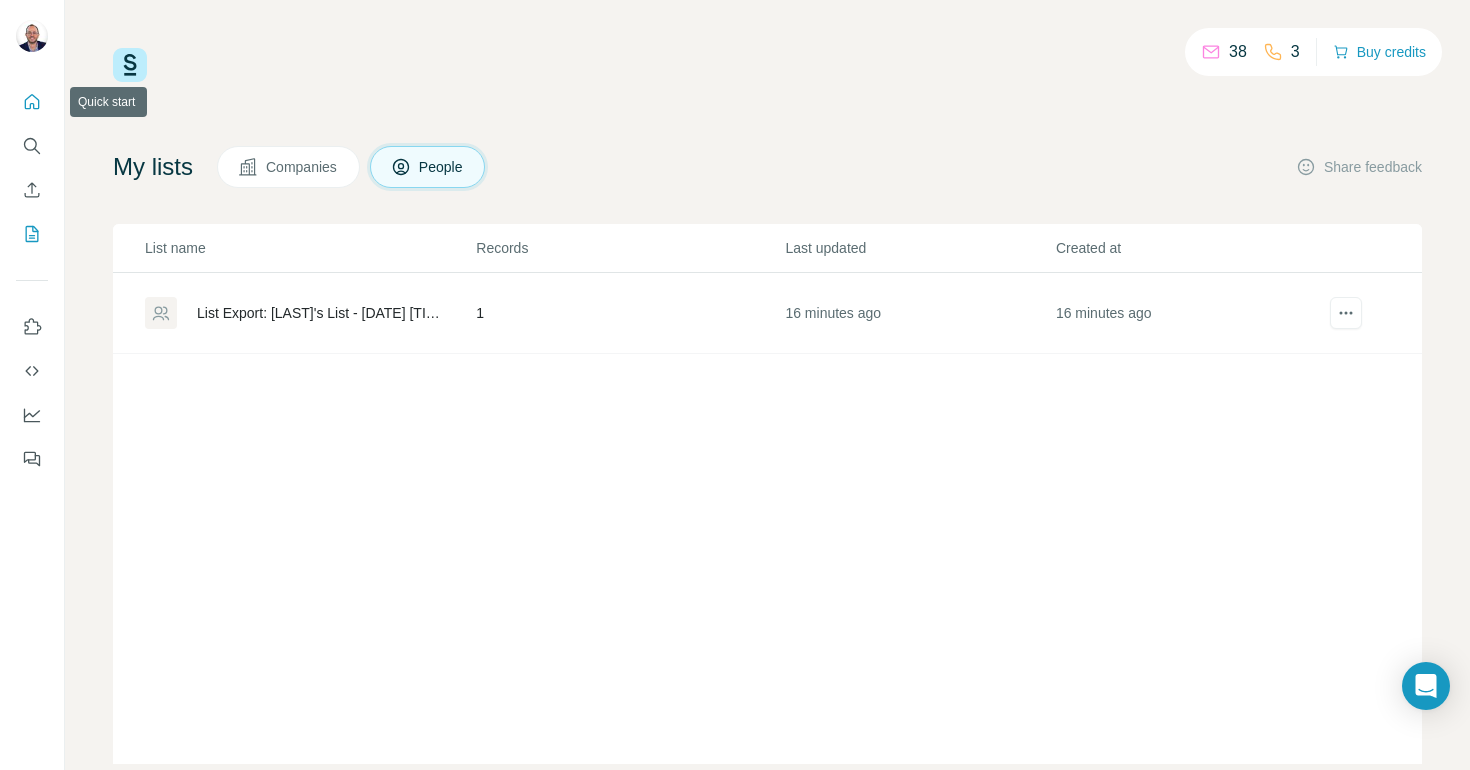 click 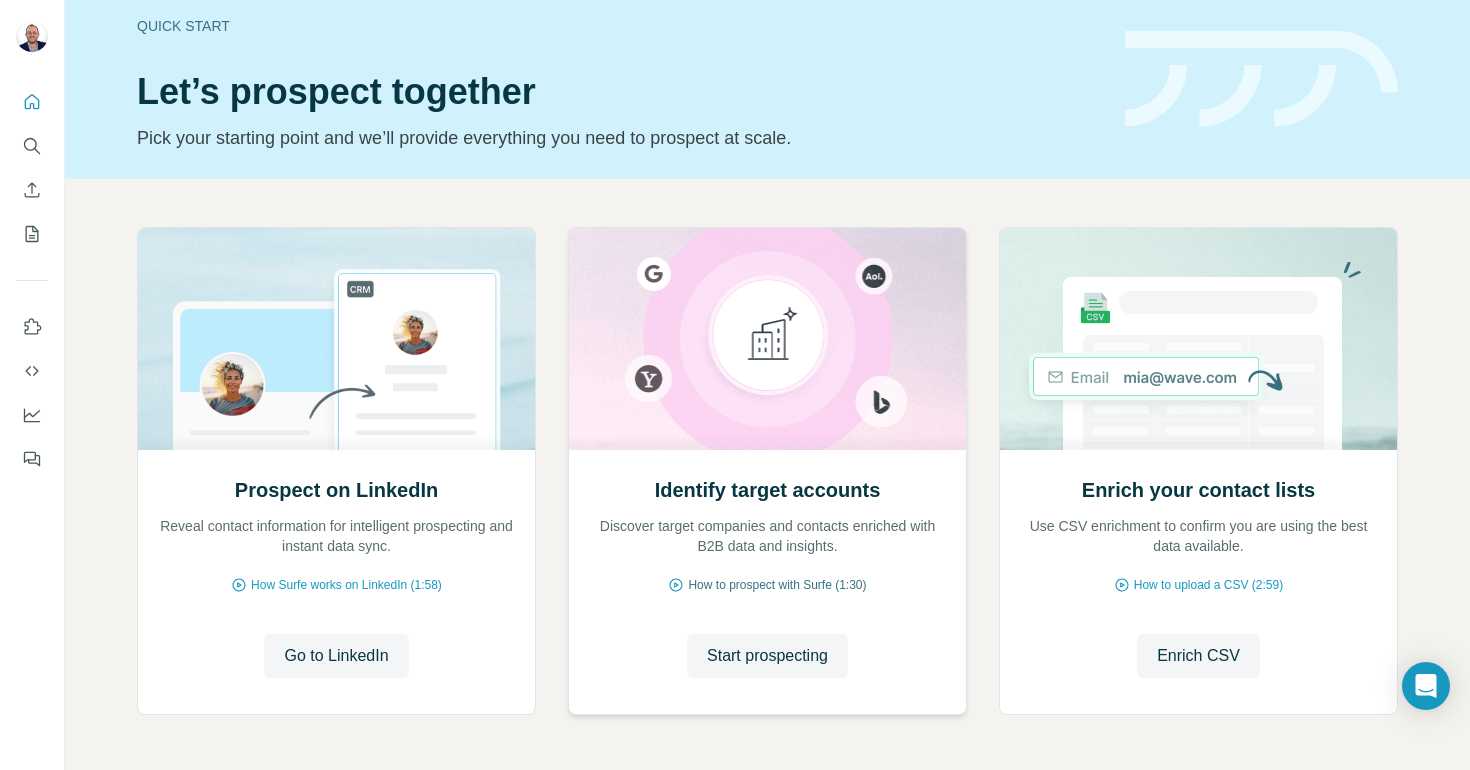 scroll, scrollTop: 0, scrollLeft: 0, axis: both 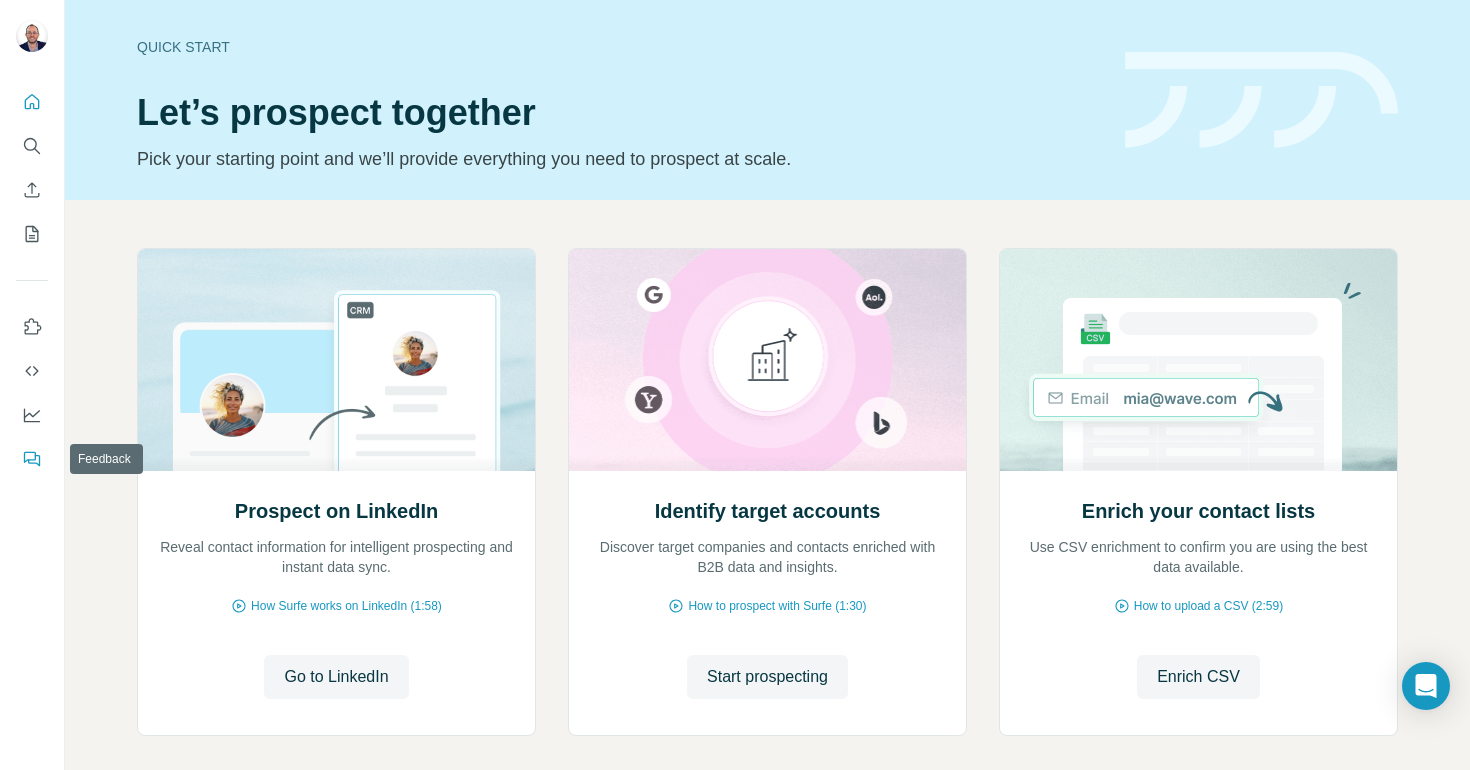 click 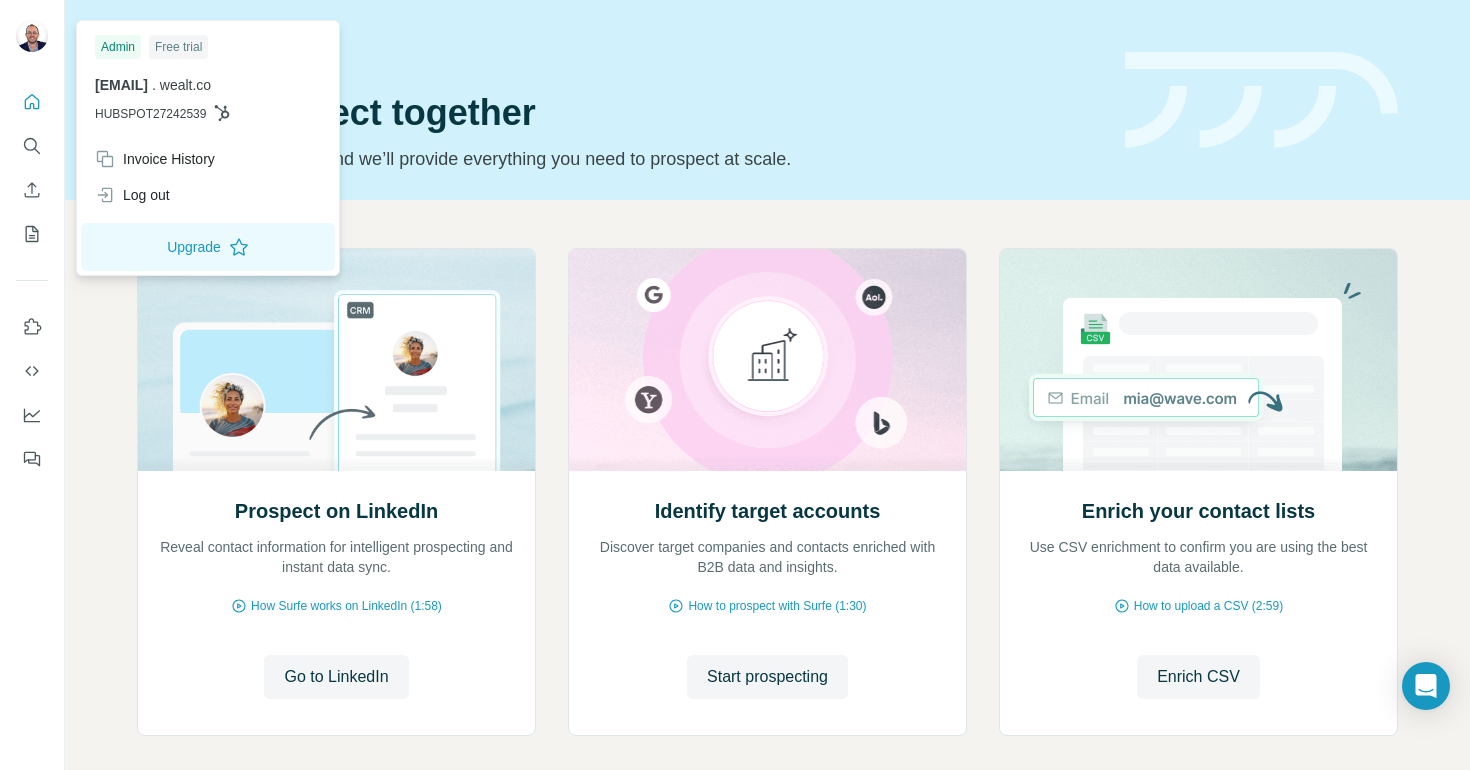 click at bounding box center (32, 36) 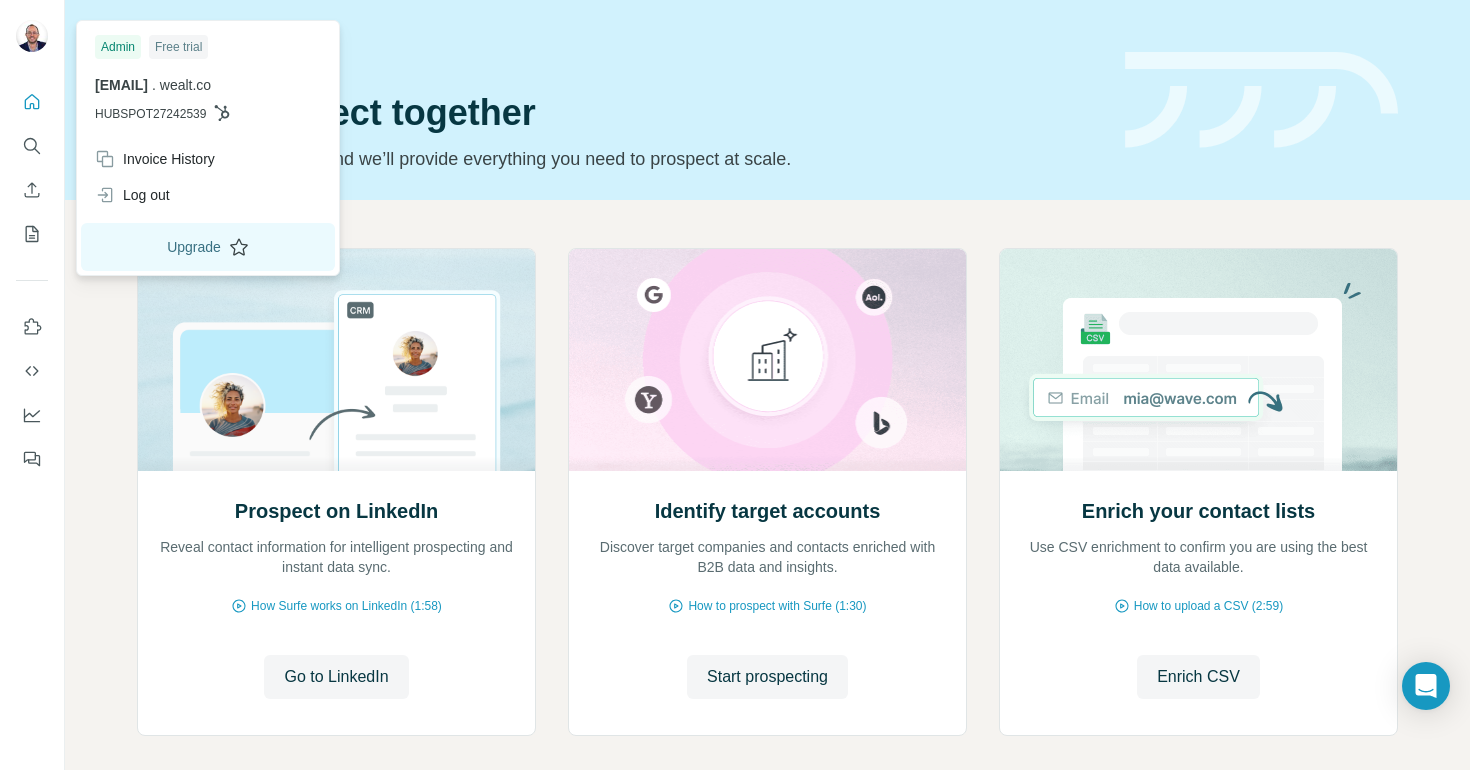 click on "Upgrade" at bounding box center [208, 247] 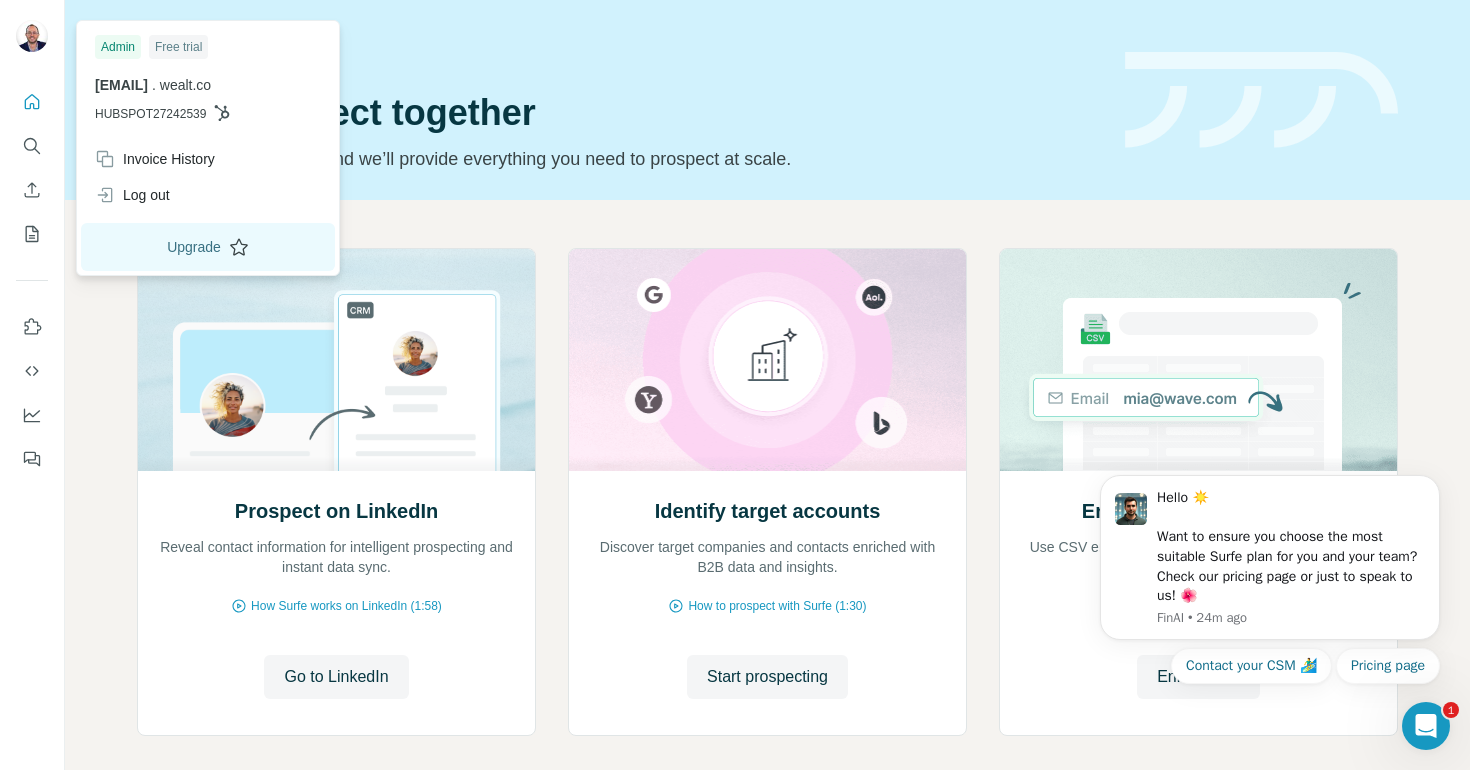 scroll, scrollTop: 0, scrollLeft: 0, axis: both 